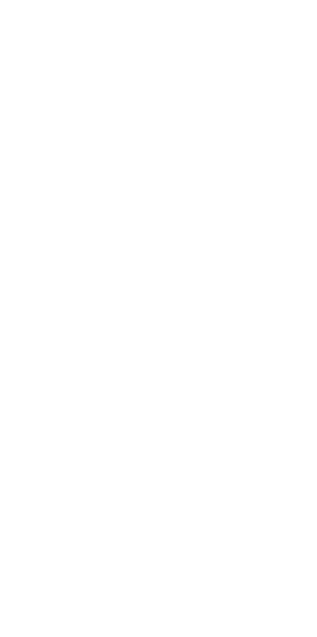 scroll, scrollTop: 0, scrollLeft: 0, axis: both 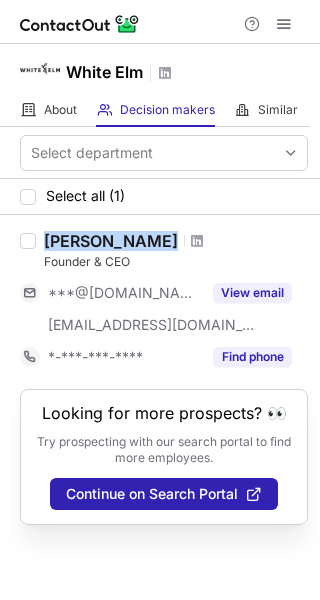 drag, startPoint x: 42, startPoint y: 236, endPoint x: 168, endPoint y: 237, distance: 126.00397 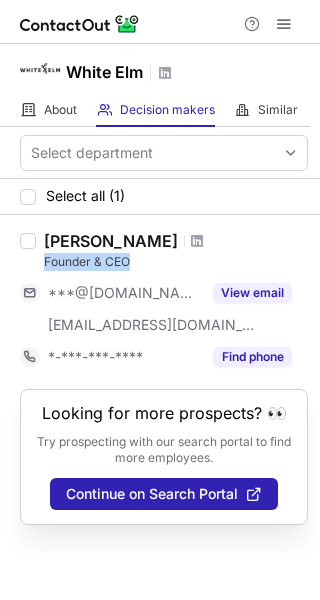 copy on "Founder & CEO" 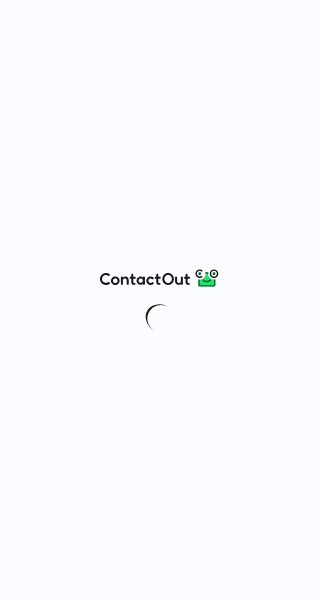 scroll, scrollTop: 0, scrollLeft: 0, axis: both 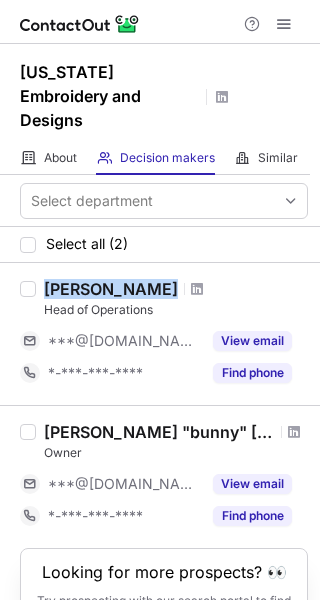 drag, startPoint x: 39, startPoint y: 262, endPoint x: 159, endPoint y: 262, distance: 120 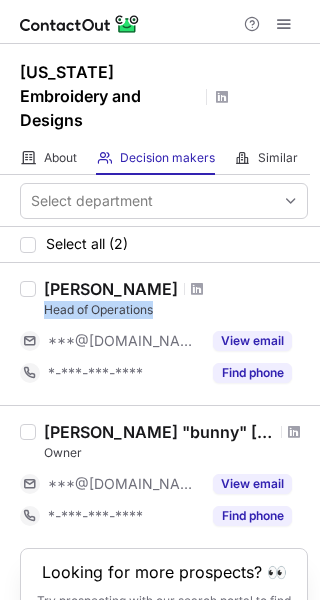 drag, startPoint x: 40, startPoint y: 287, endPoint x: 185, endPoint y: 285, distance: 145.0138 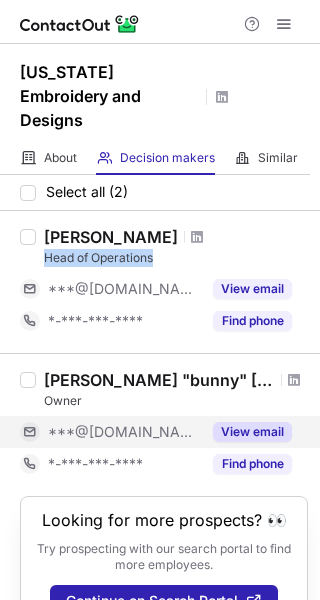 scroll, scrollTop: 76, scrollLeft: 0, axis: vertical 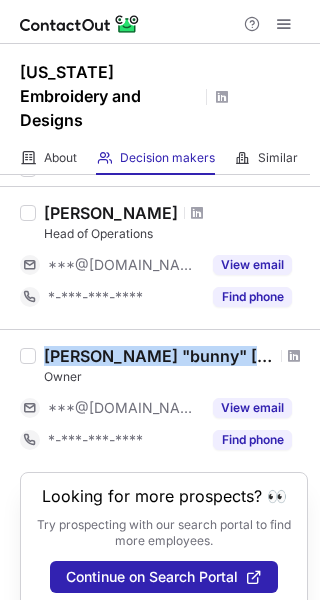 drag, startPoint x: 45, startPoint y: 328, endPoint x: 232, endPoint y: 331, distance: 187.02406 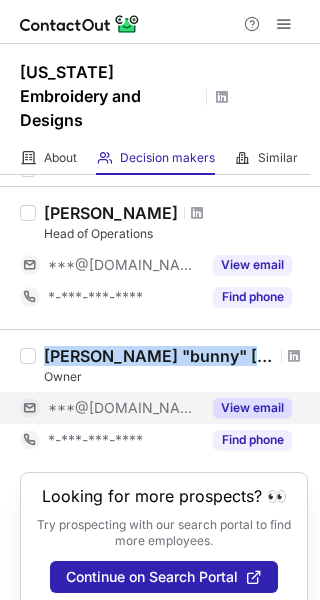 copy on "Jackie "bunny" Graham" 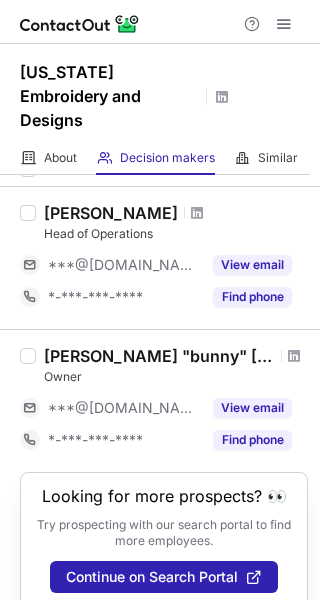 click on "Owner" at bounding box center [176, 377] 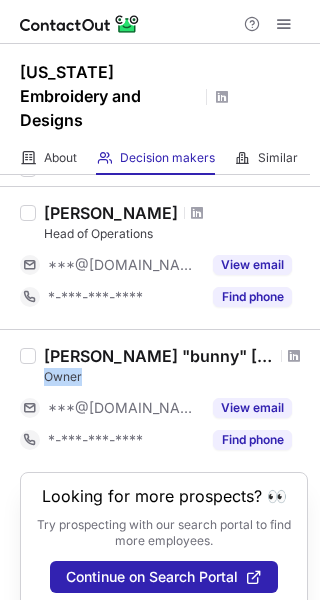 click on "Owner" at bounding box center [176, 377] 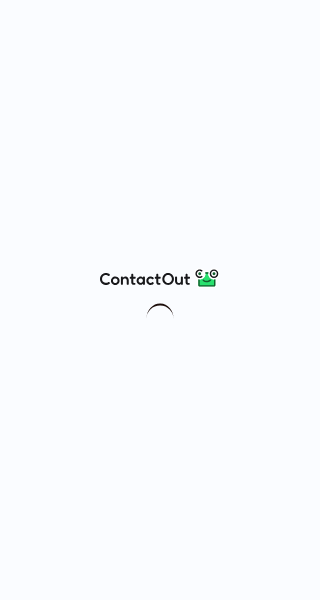 scroll, scrollTop: 0, scrollLeft: 0, axis: both 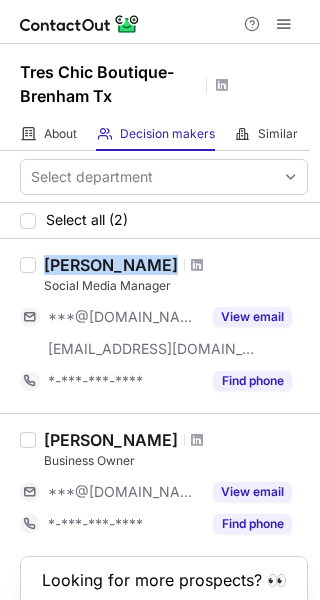 drag, startPoint x: 26, startPoint y: 263, endPoint x: 161, endPoint y: 268, distance: 135.09256 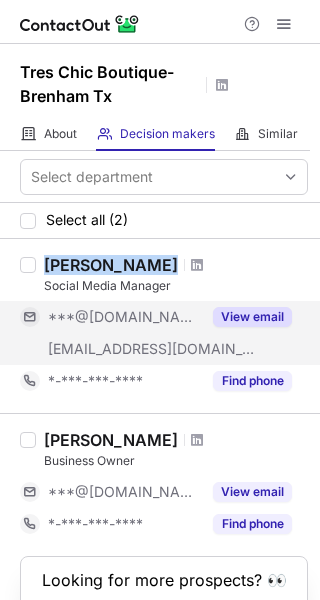 copy on "Jasmine Otero" 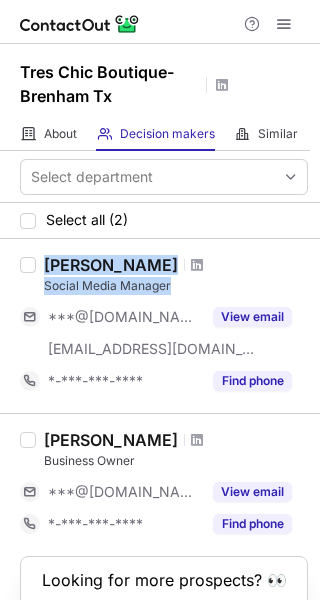 drag, startPoint x: 35, startPoint y: 291, endPoint x: 195, endPoint y: 276, distance: 160.70158 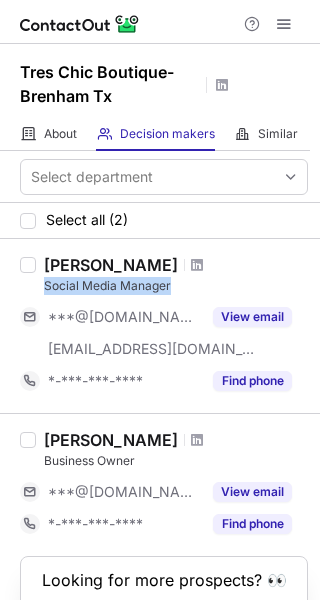 copy on "Social Media Manager" 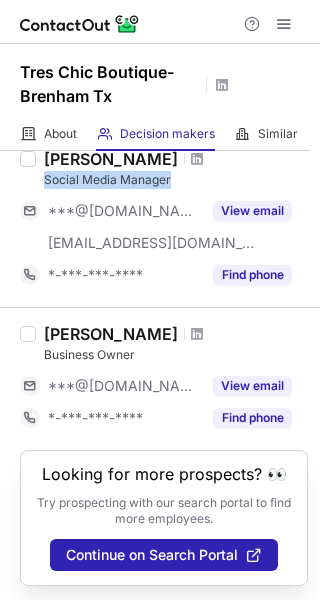 scroll, scrollTop: 108, scrollLeft: 0, axis: vertical 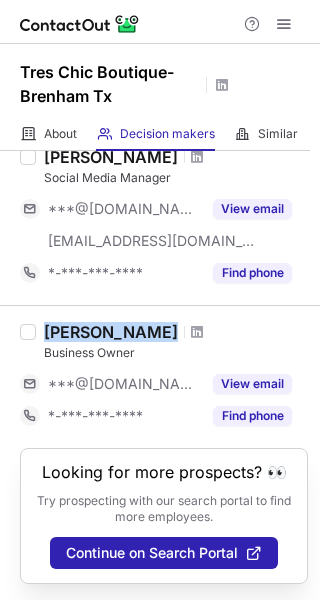 copy on "Stacey Walters" 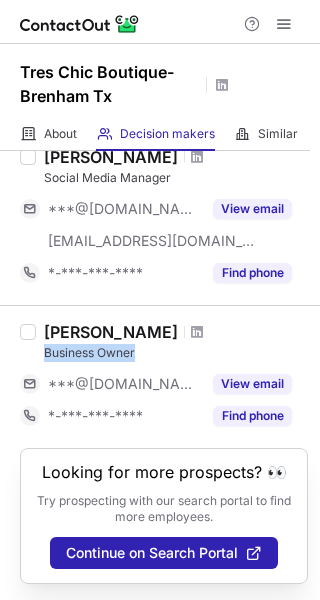 drag, startPoint x: 39, startPoint y: 353, endPoint x: 191, endPoint y: 353, distance: 152 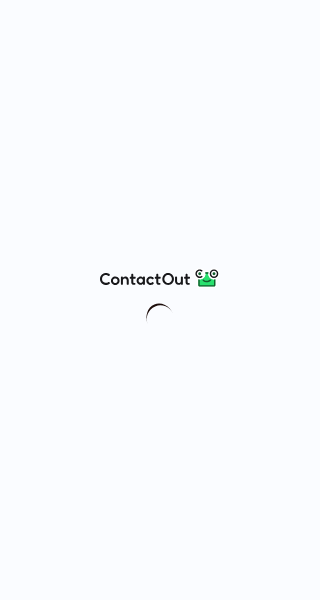 scroll, scrollTop: 0, scrollLeft: 0, axis: both 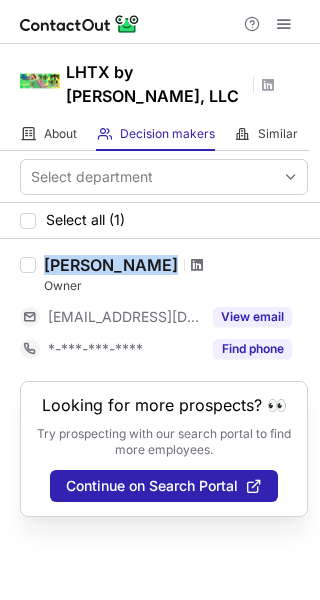 drag, startPoint x: 38, startPoint y: 265, endPoint x: 199, endPoint y: 266, distance: 161.00311 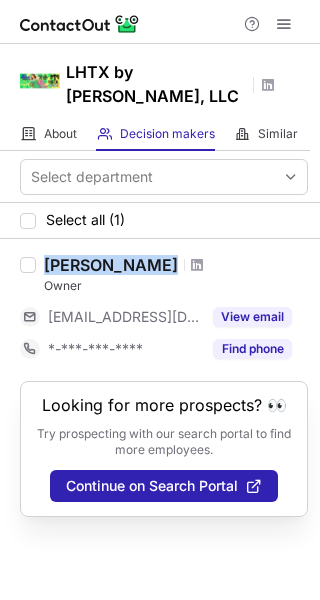 copy on "[PERSON_NAME]" 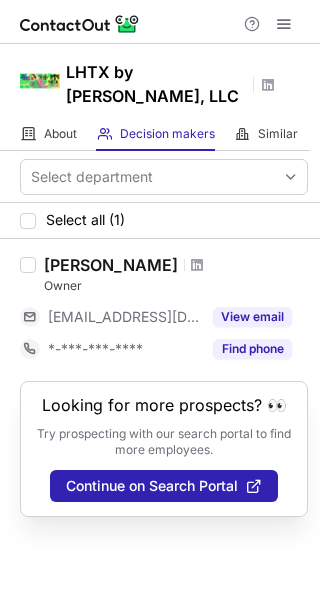 click on "Owner" at bounding box center (176, 286) 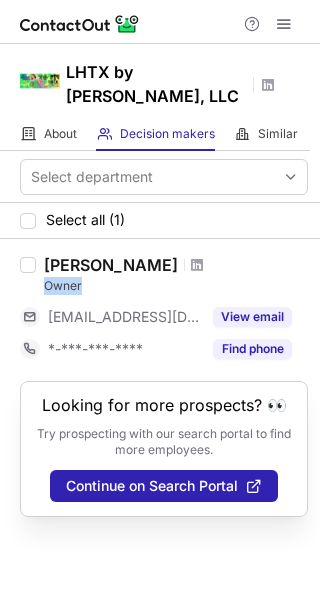 copy on "Owner" 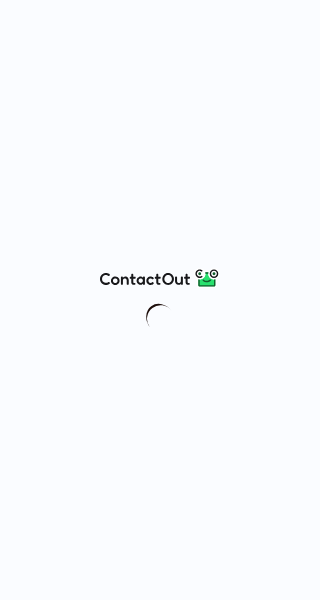 scroll, scrollTop: 0, scrollLeft: 0, axis: both 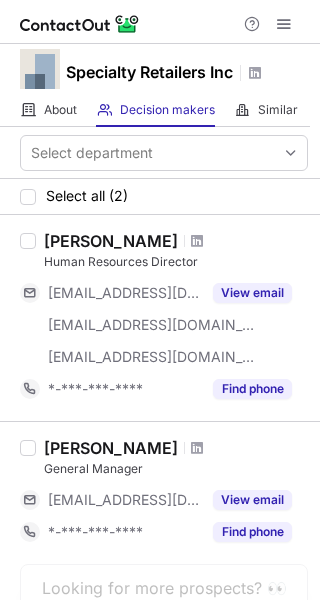 drag, startPoint x: 39, startPoint y: 239, endPoint x: 160, endPoint y: 225, distance: 121.80723 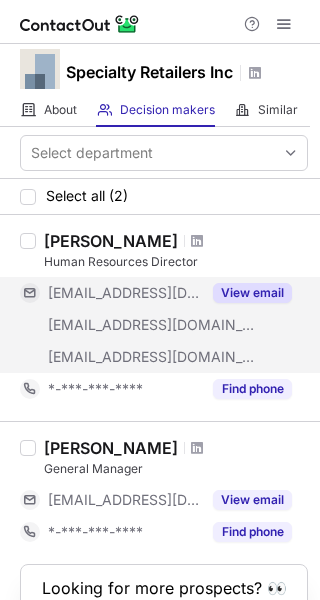copy on "William Church" 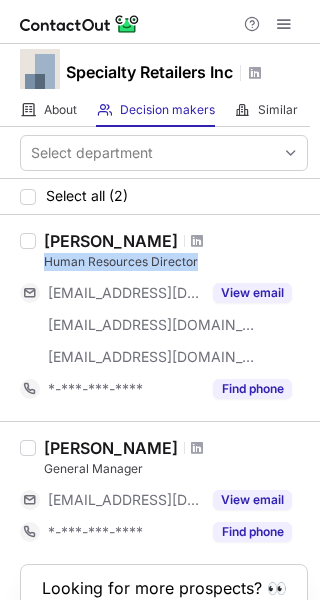 drag, startPoint x: 43, startPoint y: 267, endPoint x: 234, endPoint y: 259, distance: 191.16747 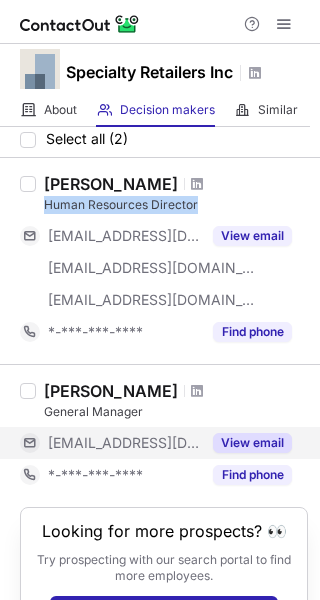 scroll, scrollTop: 116, scrollLeft: 0, axis: vertical 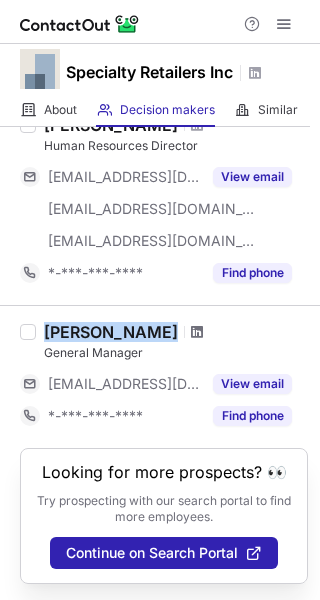 drag, startPoint x: 27, startPoint y: 330, endPoint x: 158, endPoint y: 330, distance: 131 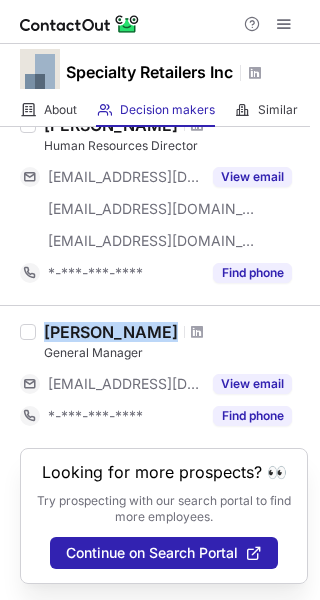 copy on "Amber Rose" 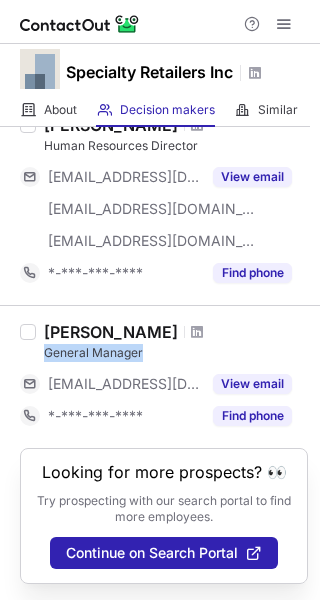 drag, startPoint x: 36, startPoint y: 359, endPoint x: 169, endPoint y: 351, distance: 133.24039 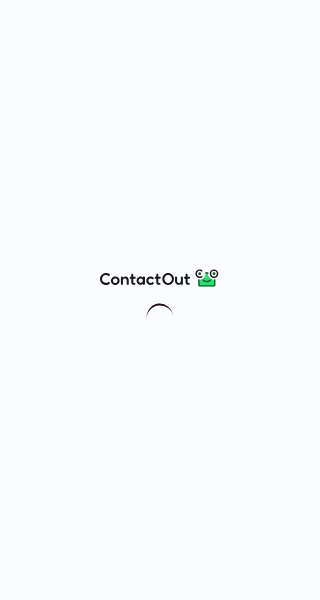 scroll, scrollTop: 0, scrollLeft: 0, axis: both 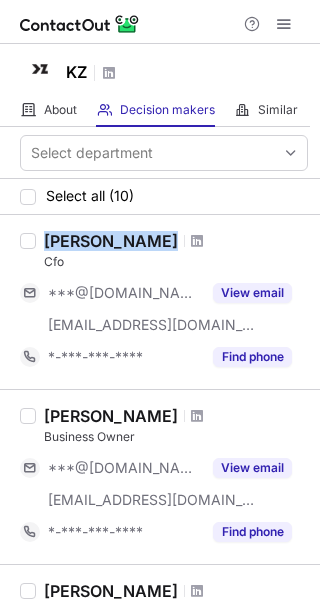 drag, startPoint x: 39, startPoint y: 240, endPoint x: 134, endPoint y: 240, distance: 95 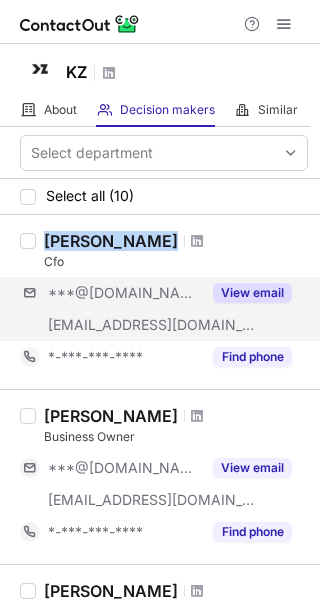 copy on "[PERSON_NAME]" 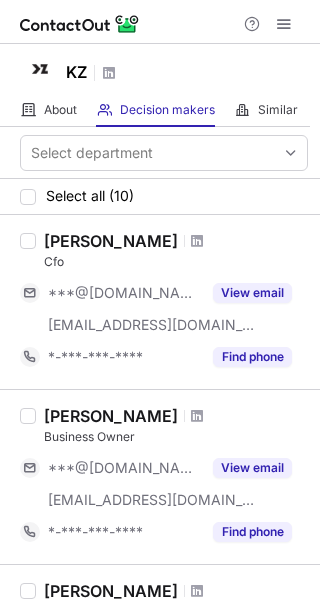 click on "Cfo" at bounding box center [176, 262] 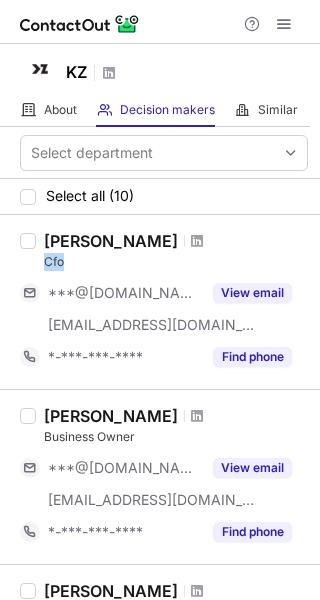 click on "Cfo" at bounding box center [176, 262] 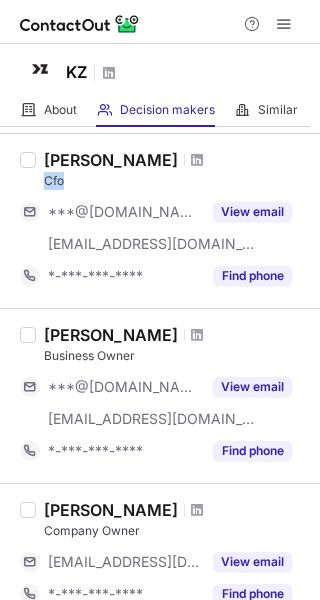 scroll, scrollTop: 200, scrollLeft: 0, axis: vertical 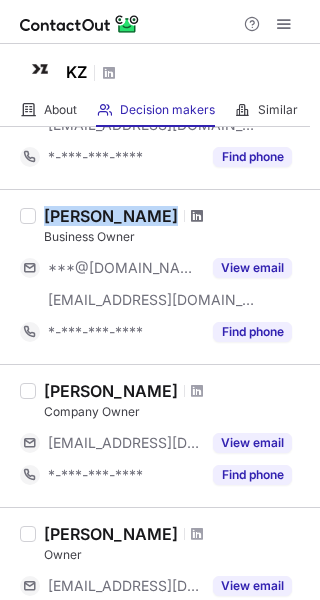 drag, startPoint x: 37, startPoint y: 215, endPoint x: 160, endPoint y: 215, distance: 123 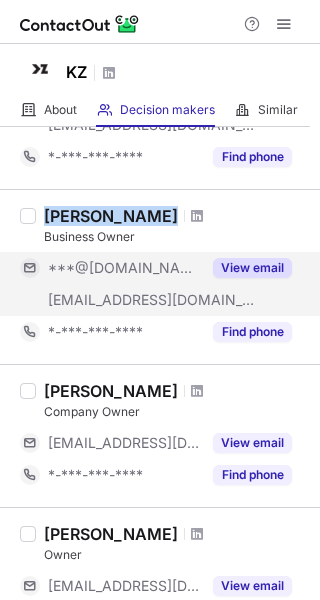 copy on "[PERSON_NAME]" 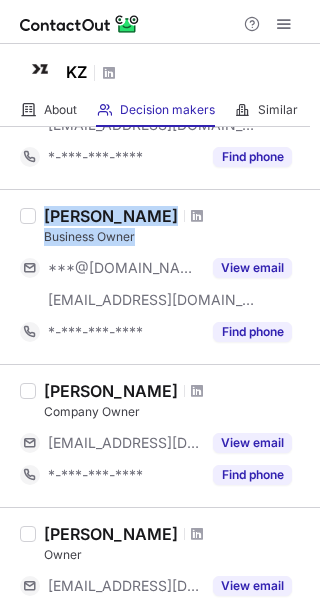 drag, startPoint x: 35, startPoint y: 244, endPoint x: 147, endPoint y: 233, distance: 112.53888 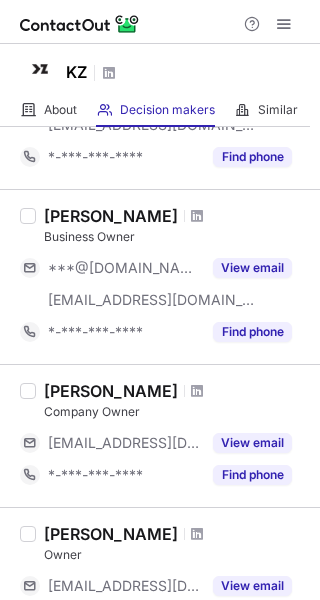 click on "Business Owner" at bounding box center (176, 237) 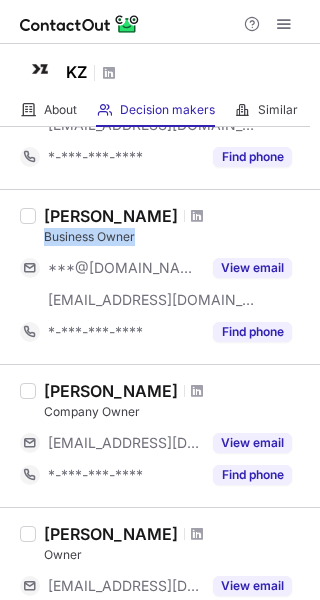 drag, startPoint x: 145, startPoint y: 238, endPoint x: 46, endPoint y: 236, distance: 99.0202 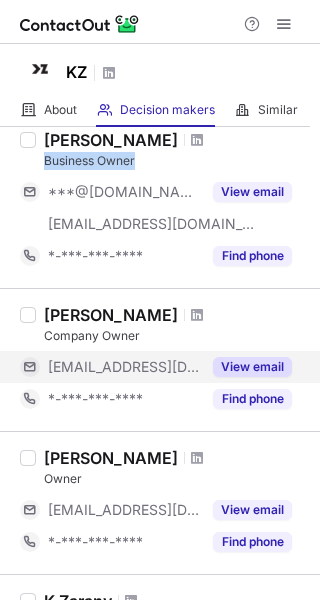 scroll, scrollTop: 400, scrollLeft: 0, axis: vertical 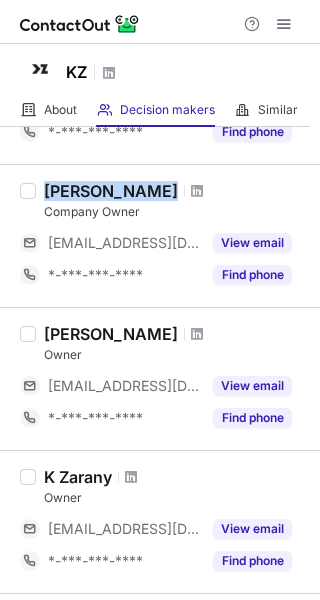 drag, startPoint x: 41, startPoint y: 188, endPoint x: 127, endPoint y: 188, distance: 86 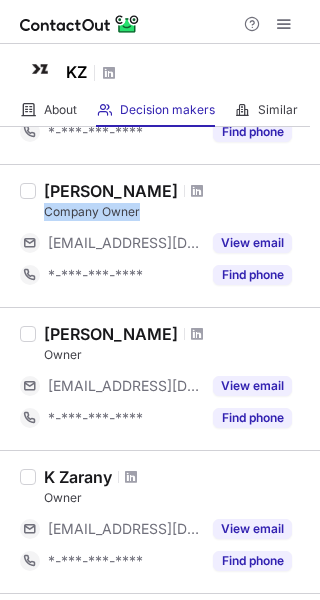 copy on "Company Owner" 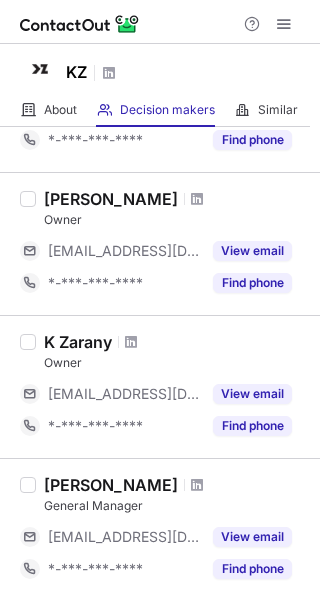 scroll, scrollTop: 500, scrollLeft: 0, axis: vertical 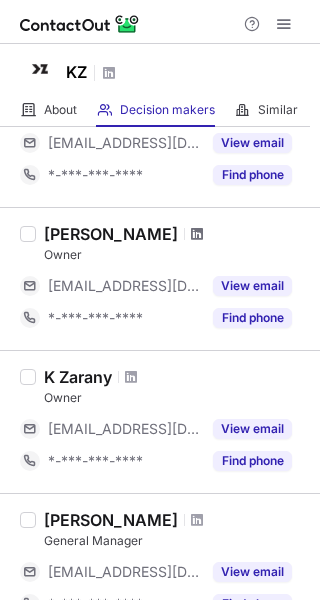 click at bounding box center [197, 234] 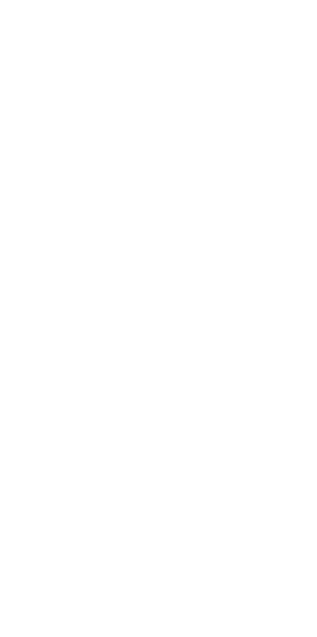 scroll, scrollTop: 0, scrollLeft: 0, axis: both 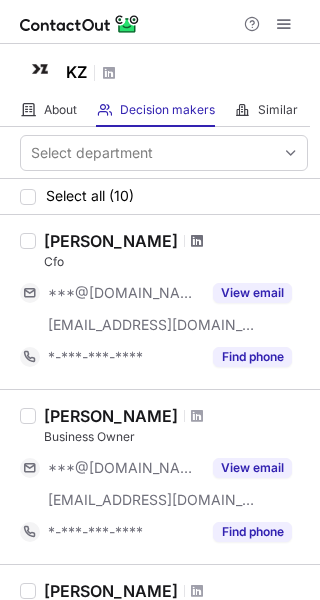click at bounding box center (197, 241) 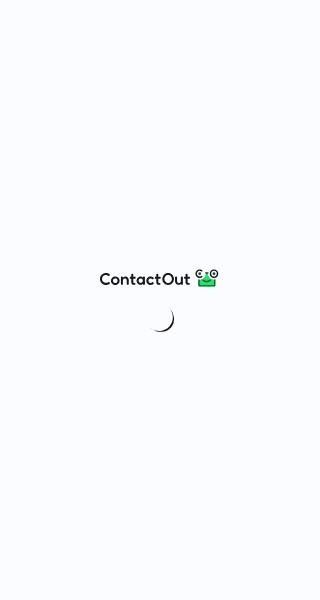 scroll, scrollTop: 0, scrollLeft: 0, axis: both 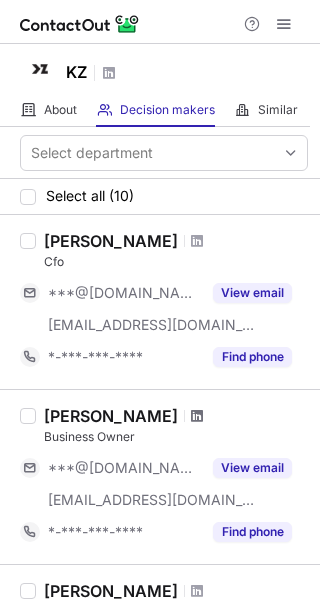 click at bounding box center [197, 416] 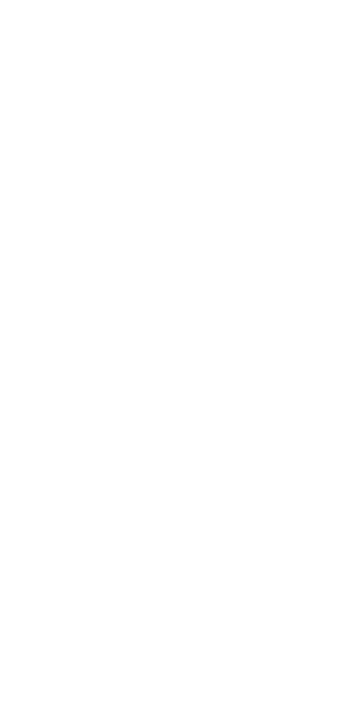 scroll, scrollTop: 0, scrollLeft: 0, axis: both 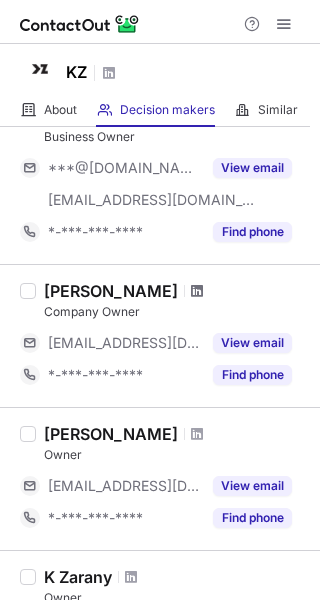 click at bounding box center (197, 291) 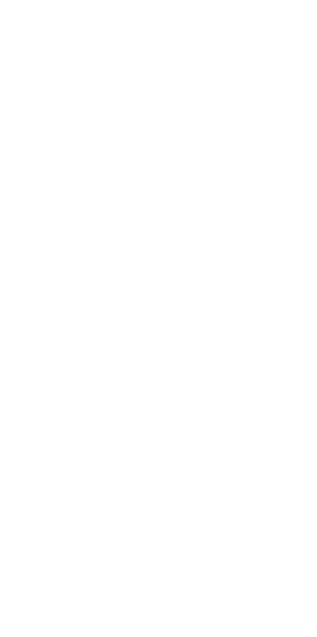 scroll, scrollTop: 0, scrollLeft: 0, axis: both 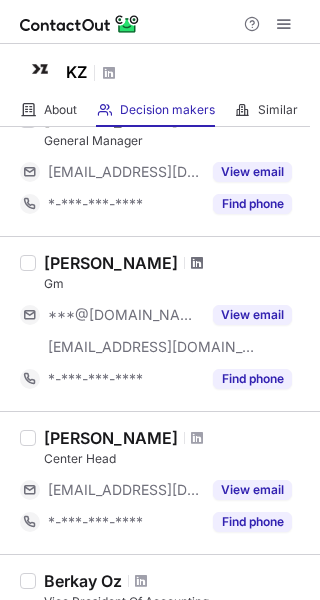click at bounding box center [197, 263] 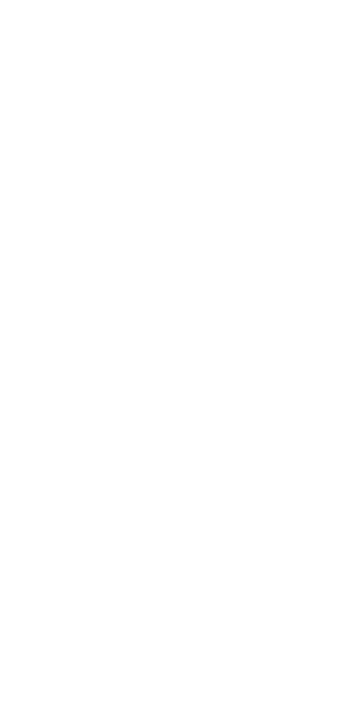 scroll, scrollTop: 0, scrollLeft: 0, axis: both 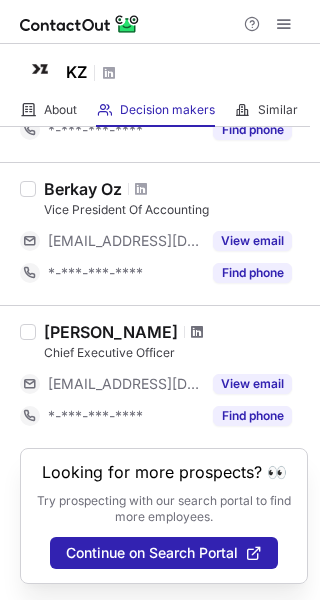click at bounding box center (197, 332) 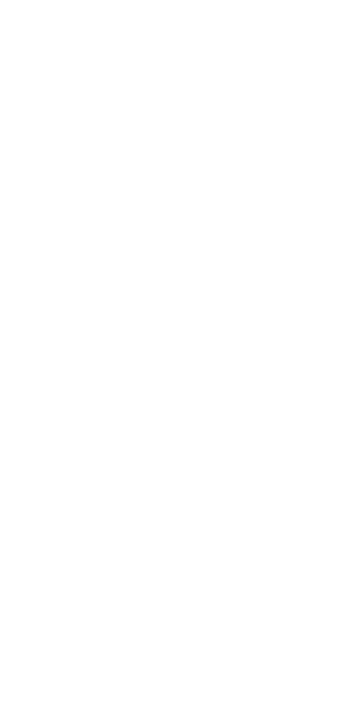 scroll, scrollTop: 0, scrollLeft: 0, axis: both 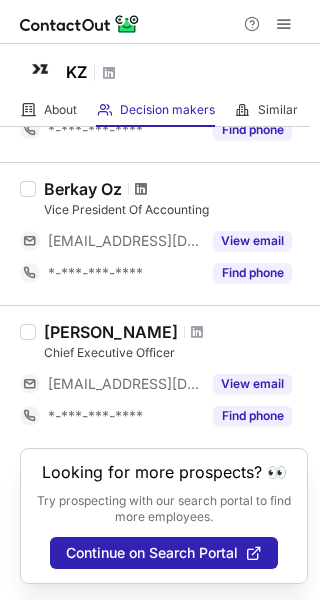 click at bounding box center [141, 189] 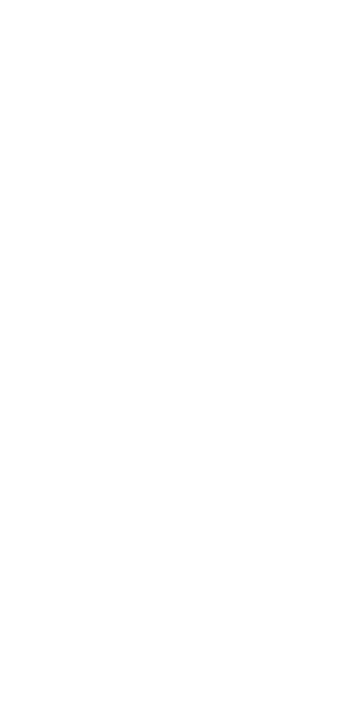 scroll, scrollTop: 0, scrollLeft: 0, axis: both 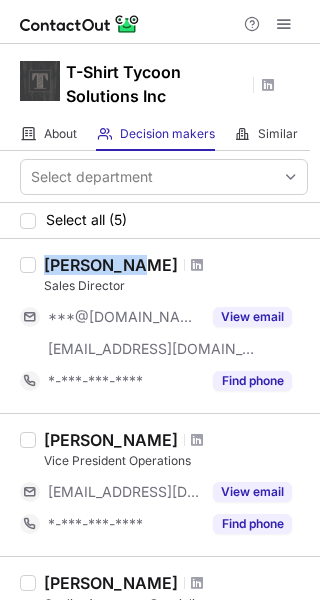drag, startPoint x: 35, startPoint y: 260, endPoint x: 123, endPoint y: 269, distance: 88.45903 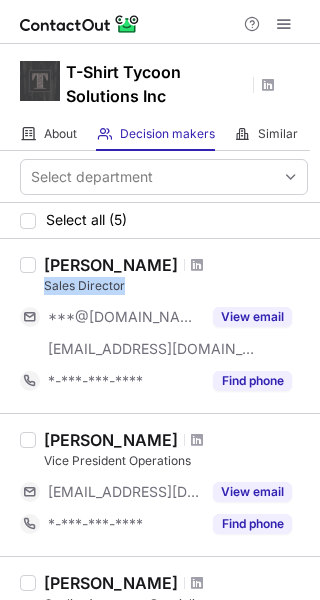 copy on "Sales Director" 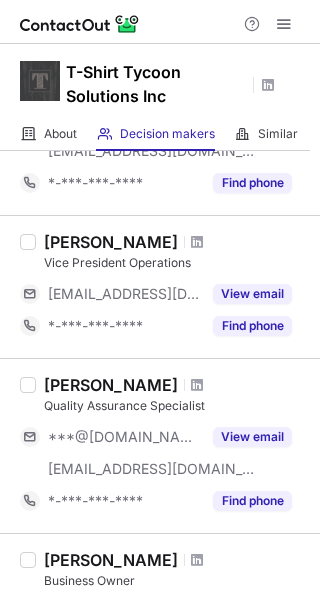 scroll, scrollTop: 200, scrollLeft: 0, axis: vertical 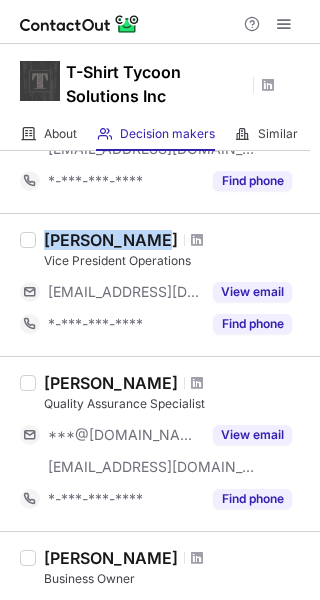 drag, startPoint x: 40, startPoint y: 243, endPoint x: 149, endPoint y: 245, distance: 109.01835 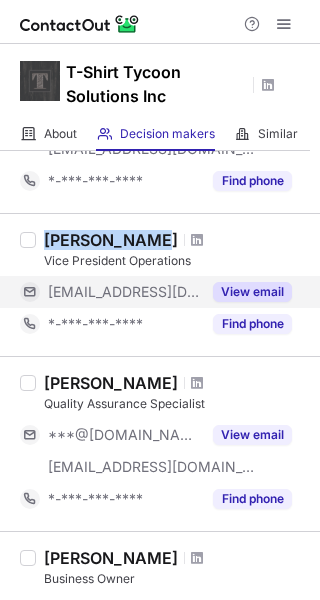 copy on "Shayna Clapp" 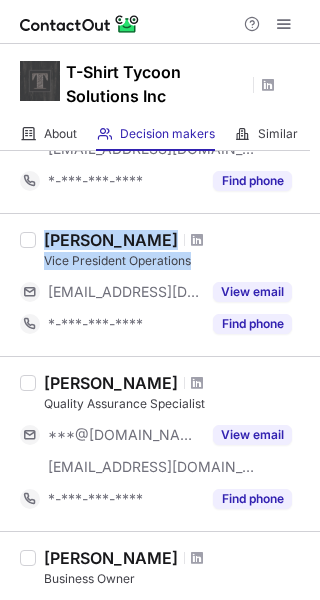 drag, startPoint x: 113, startPoint y: 258, endPoint x: 212, endPoint y: 258, distance: 99 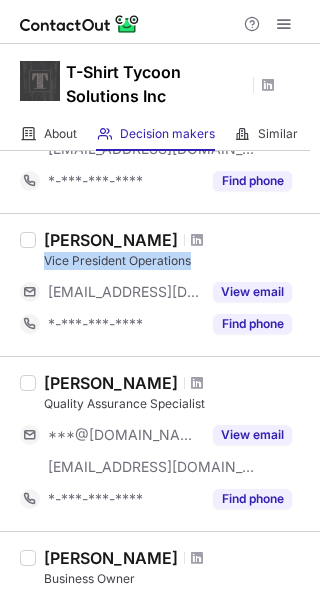 drag, startPoint x: 210, startPoint y: 254, endPoint x: 53, endPoint y: 263, distance: 157.25775 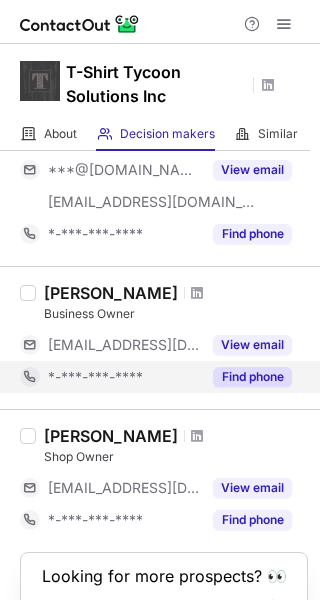 scroll, scrollTop: 500, scrollLeft: 0, axis: vertical 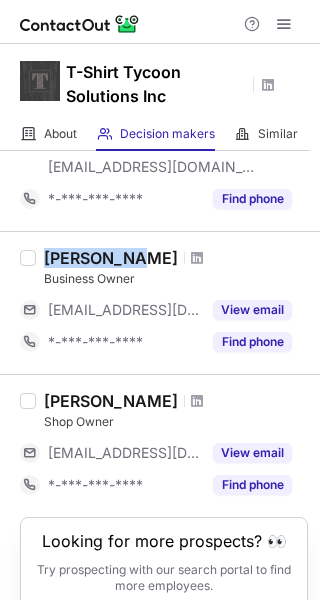 drag, startPoint x: 40, startPoint y: 266, endPoint x: 138, endPoint y: 265, distance: 98.005104 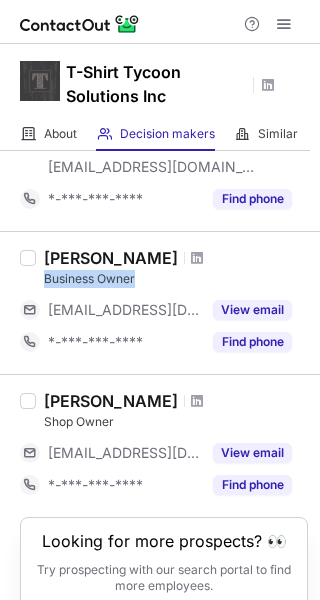 drag, startPoint x: 42, startPoint y: 281, endPoint x: 187, endPoint y: 270, distance: 145.41664 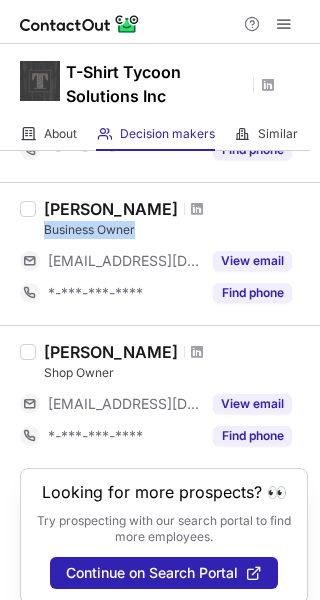 scroll, scrollTop: 569, scrollLeft: 0, axis: vertical 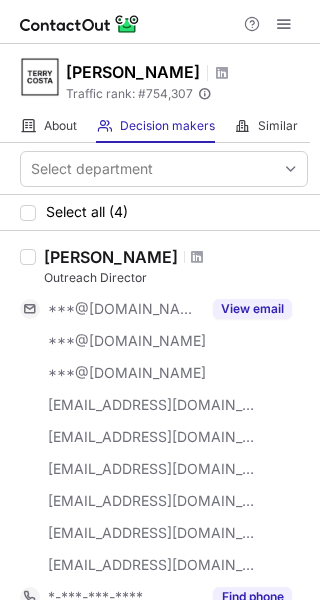 drag, startPoint x: 56, startPoint y: 254, endPoint x: 169, endPoint y: 247, distance: 113.216606 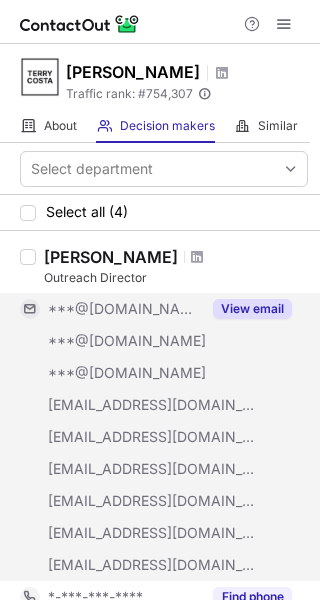 copy on "Christina Towell" 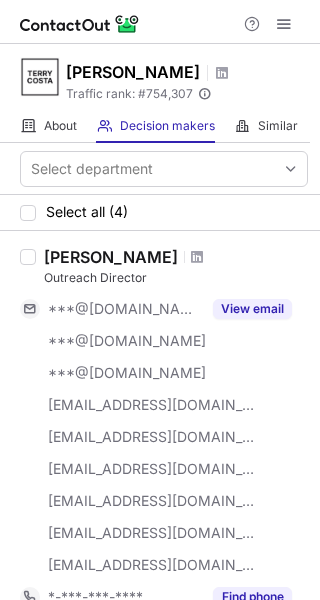 click on "Outreach Director" at bounding box center [176, 278] 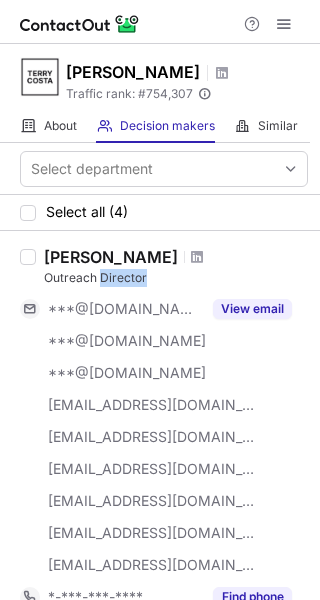 click on "Outreach Director" at bounding box center (176, 278) 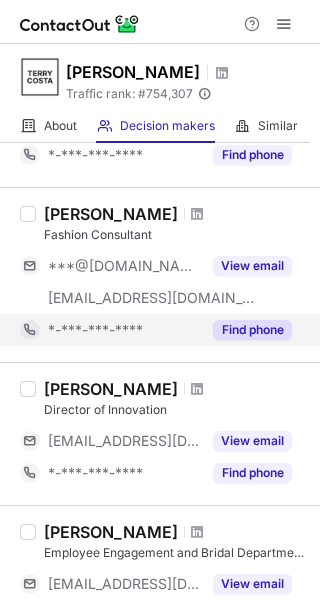 scroll, scrollTop: 542, scrollLeft: 0, axis: vertical 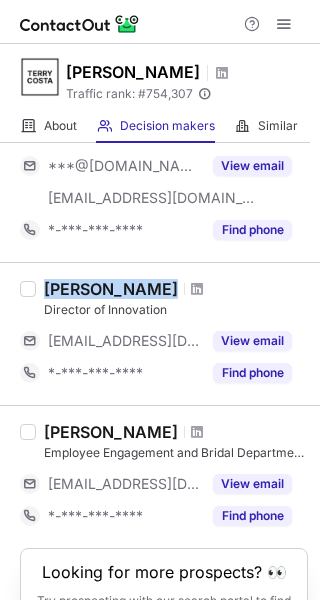 drag, startPoint x: 39, startPoint y: 290, endPoint x: 147, endPoint y: 291, distance: 108.00463 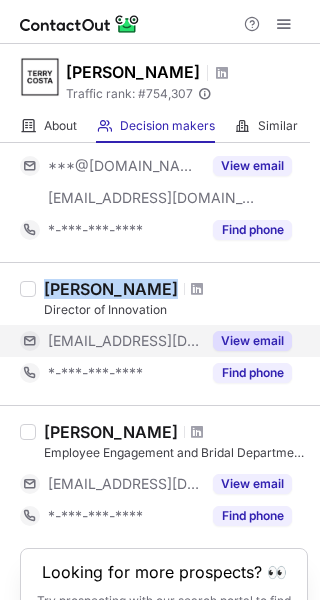 copy on "Megan Jeter" 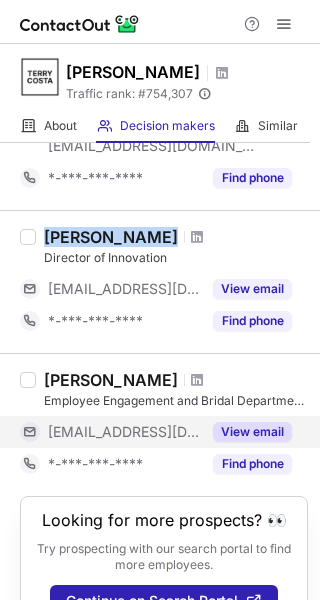 scroll, scrollTop: 642, scrollLeft: 0, axis: vertical 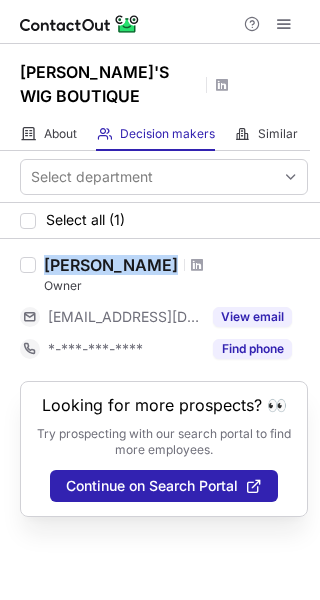 drag, startPoint x: 45, startPoint y: 248, endPoint x: 121, endPoint y: 247, distance: 76.00658 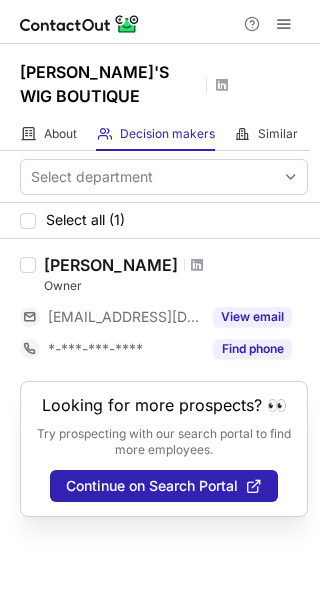 click on "Owner" at bounding box center [176, 286] 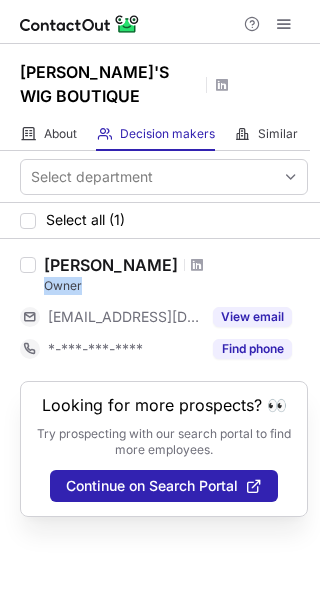 click on "Owner" at bounding box center (176, 286) 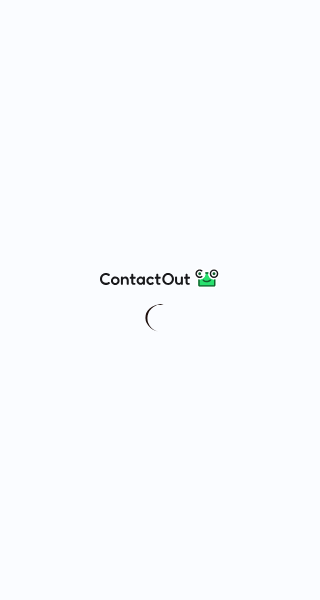 scroll, scrollTop: 0, scrollLeft: 0, axis: both 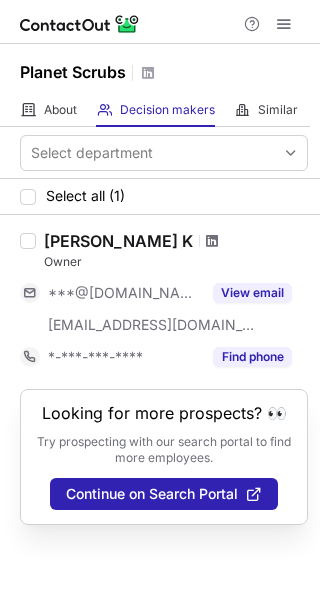 click at bounding box center (212, 241) 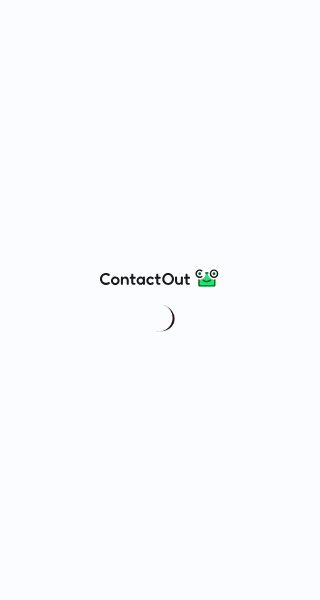 scroll, scrollTop: 0, scrollLeft: 0, axis: both 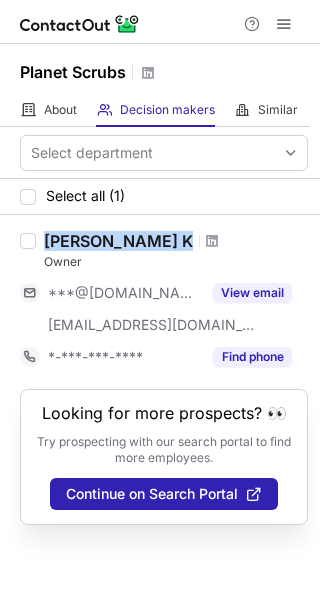 drag, startPoint x: 39, startPoint y: 239, endPoint x: 101, endPoint y: 245, distance: 62.289646 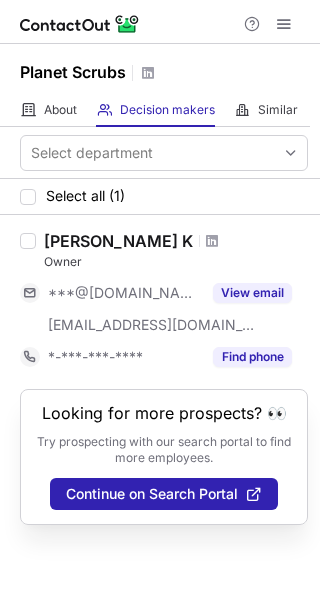click on "Owner" at bounding box center (176, 262) 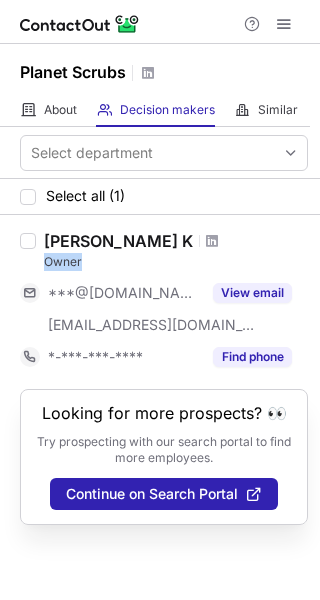 click on "Owner" at bounding box center (176, 262) 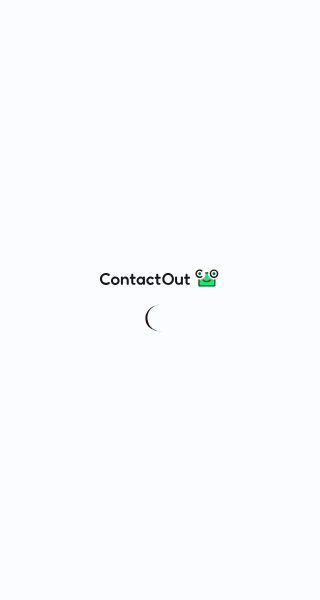 scroll, scrollTop: 0, scrollLeft: 0, axis: both 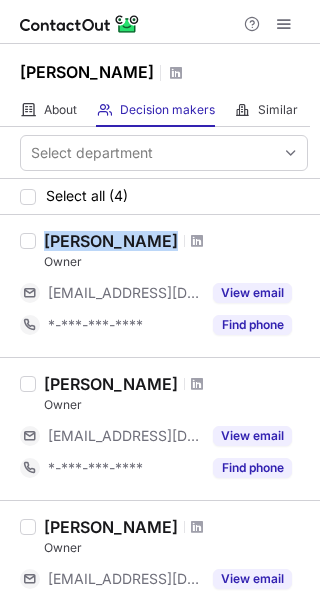 drag, startPoint x: 39, startPoint y: 239, endPoint x: 154, endPoint y: 247, distance: 115.27792 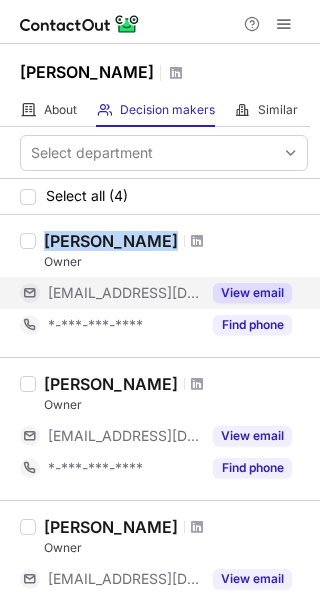 copy on "[PERSON_NAME]" 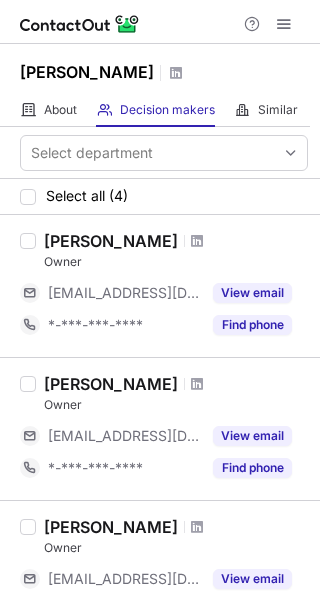 click on "Owner" at bounding box center [176, 262] 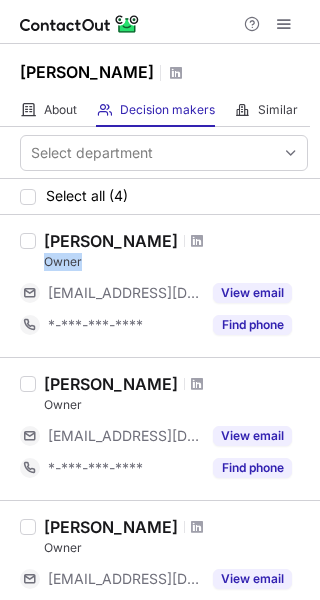 click on "Owner" at bounding box center [176, 262] 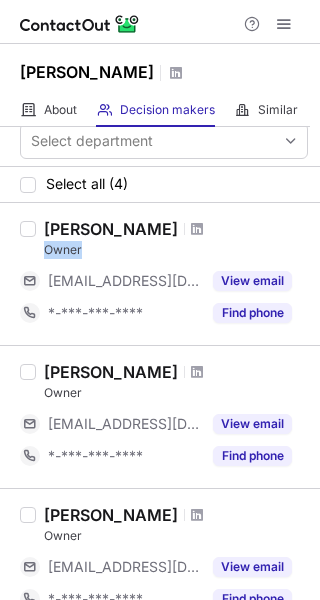 scroll, scrollTop: 0, scrollLeft: 0, axis: both 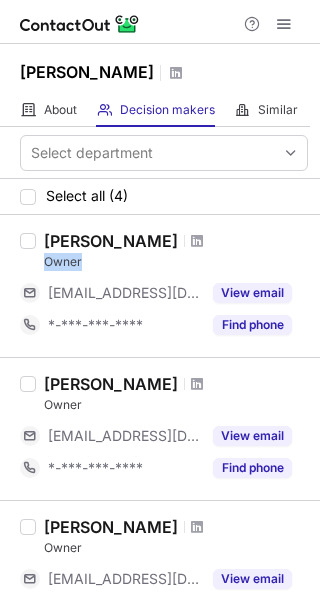 drag, startPoint x: 39, startPoint y: 386, endPoint x: 181, endPoint y: 382, distance: 142.05632 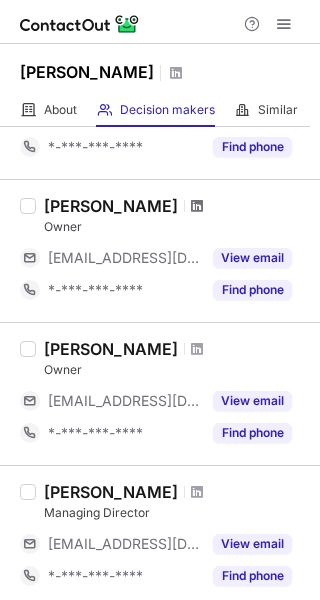 scroll, scrollTop: 200, scrollLeft: 0, axis: vertical 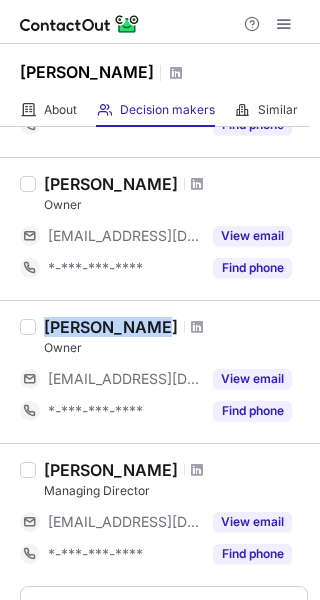 copy on "Roberta Grow" 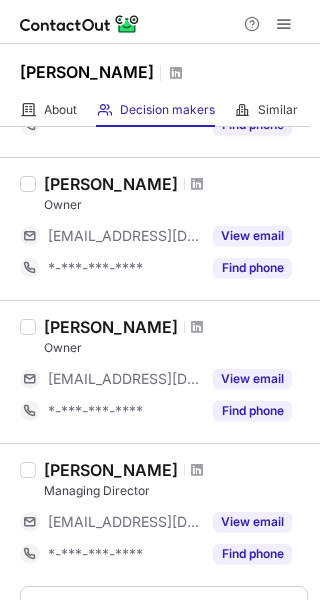 click on "Owner" at bounding box center (176, 348) 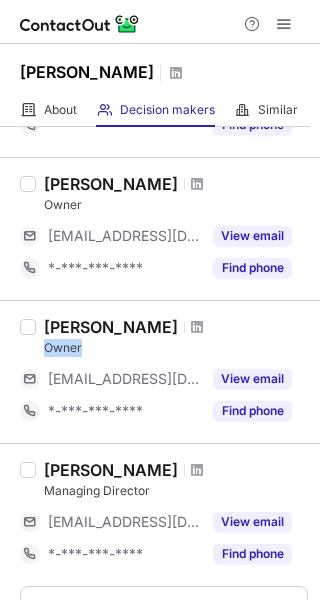 click on "Owner" at bounding box center [176, 348] 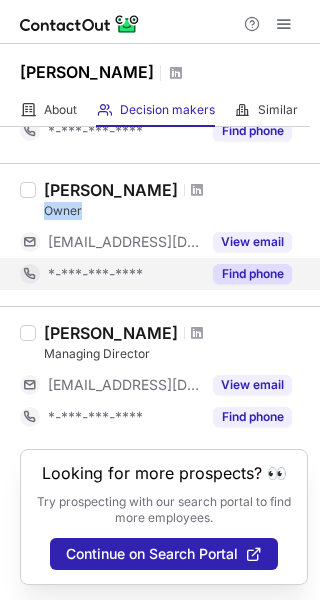scroll, scrollTop: 338, scrollLeft: 0, axis: vertical 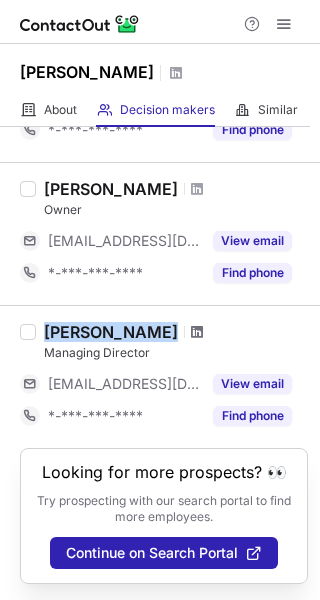 drag, startPoint x: 44, startPoint y: 333, endPoint x: 166, endPoint y: 334, distance: 122.0041 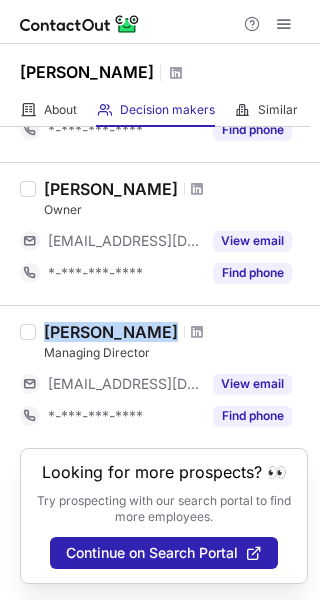 copy on "Alan Mckinlay" 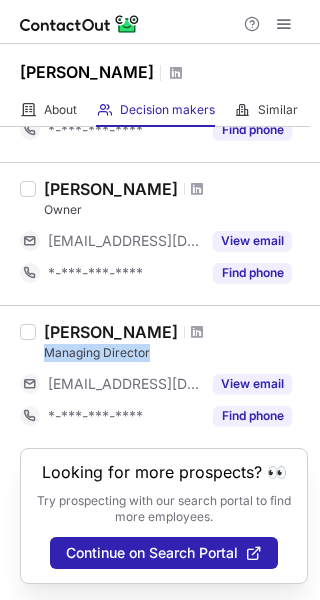 drag, startPoint x: 42, startPoint y: 354, endPoint x: 195, endPoint y: 357, distance: 153.0294 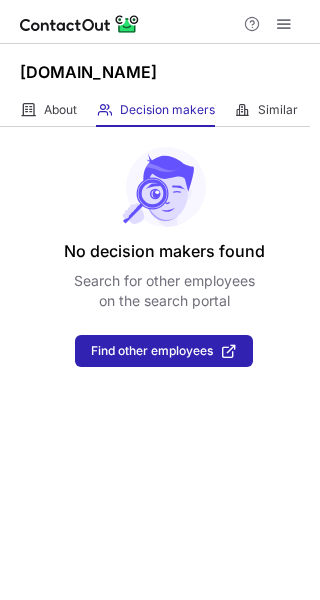scroll, scrollTop: 0, scrollLeft: 0, axis: both 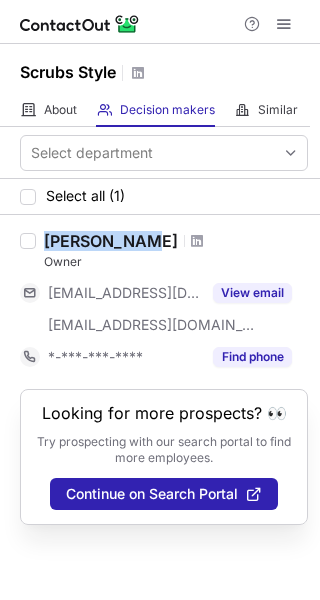 drag, startPoint x: 35, startPoint y: 241, endPoint x: 143, endPoint y: 249, distance: 108.29589 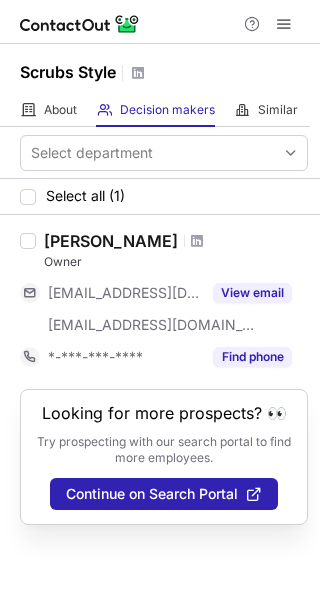 click at bounding box center [197, 241] 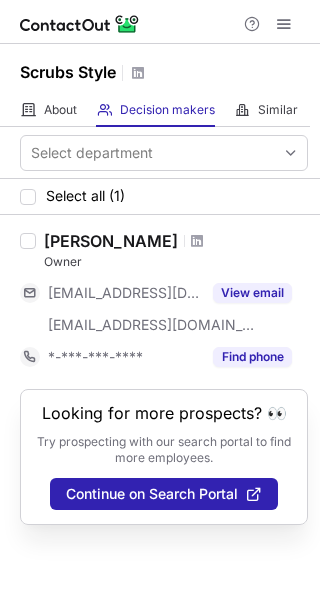 click at bounding box center [197, 241] 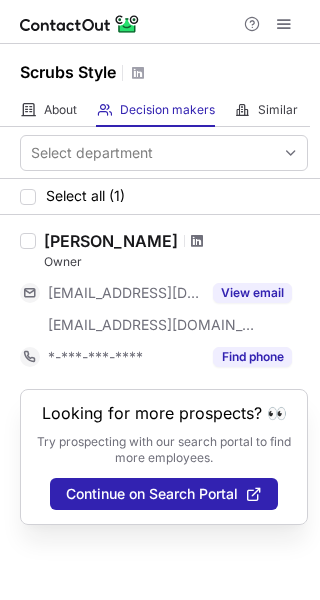 click at bounding box center (197, 241) 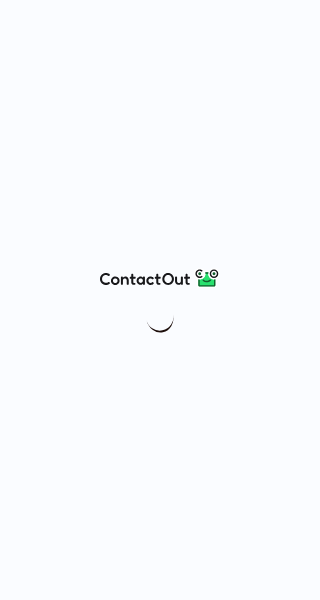 scroll, scrollTop: 0, scrollLeft: 0, axis: both 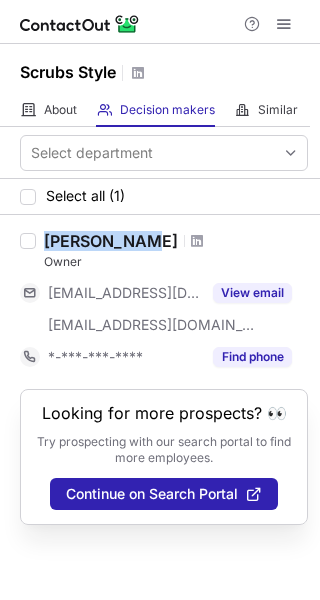 drag, startPoint x: 42, startPoint y: 240, endPoint x: 144, endPoint y: 241, distance: 102.0049 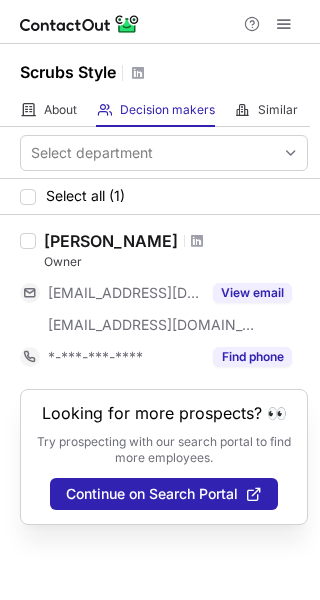 click on "Owner" at bounding box center [176, 262] 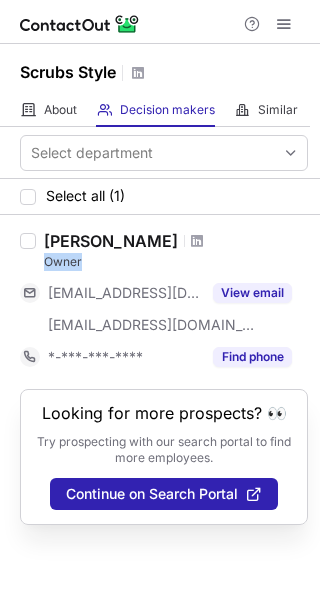 click on "Owner" at bounding box center [176, 262] 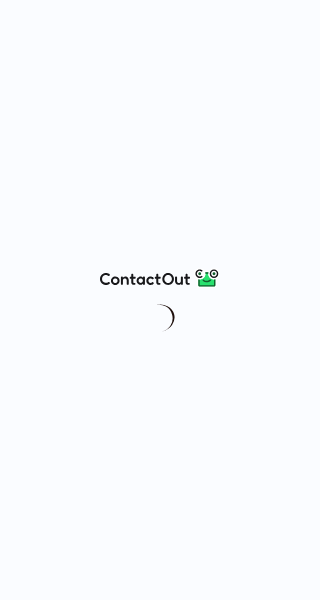 scroll, scrollTop: 0, scrollLeft: 0, axis: both 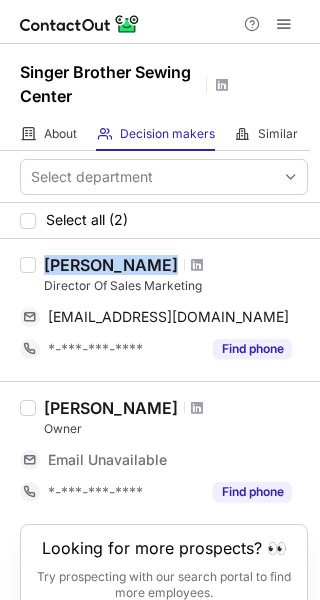 drag, startPoint x: 43, startPoint y: 262, endPoint x: 201, endPoint y: 261, distance: 158.00316 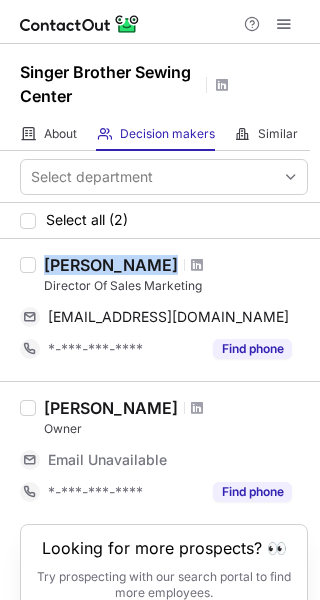 copy on "[PERSON_NAME]" 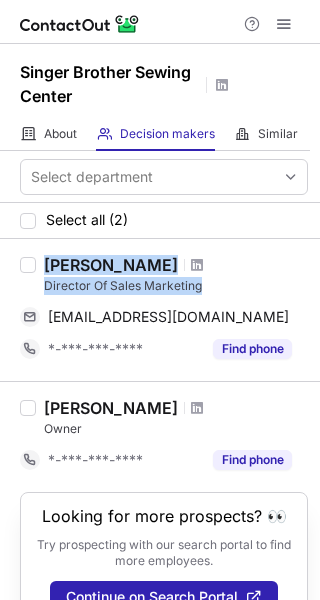 drag, startPoint x: 32, startPoint y: 288, endPoint x: 233, endPoint y: 288, distance: 201 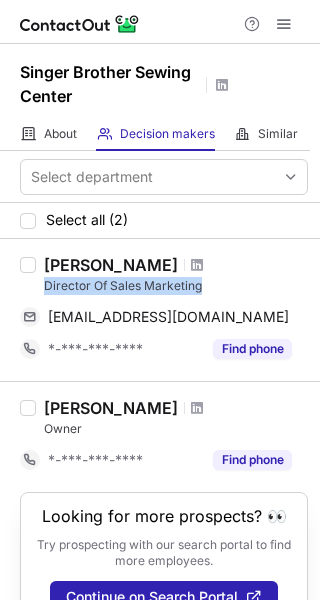 copy on "Director Of Sales Marketing" 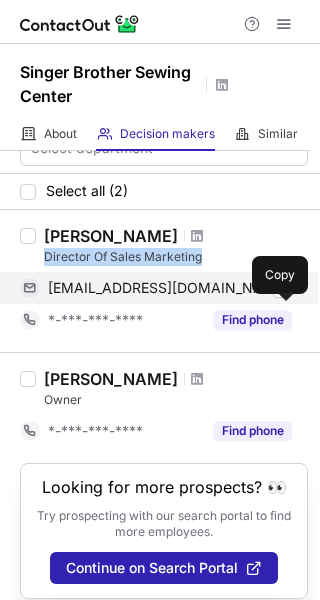 scroll, scrollTop: 44, scrollLeft: 0, axis: vertical 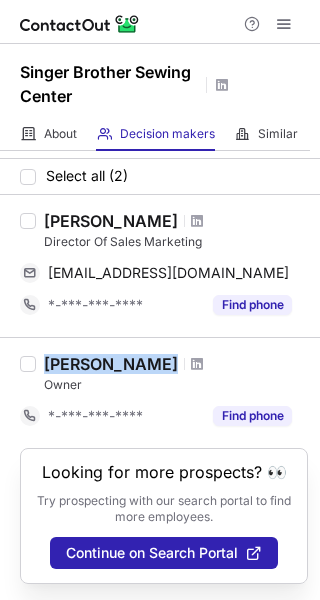 drag, startPoint x: 112, startPoint y: 359, endPoint x: 180, endPoint y: 359, distance: 68 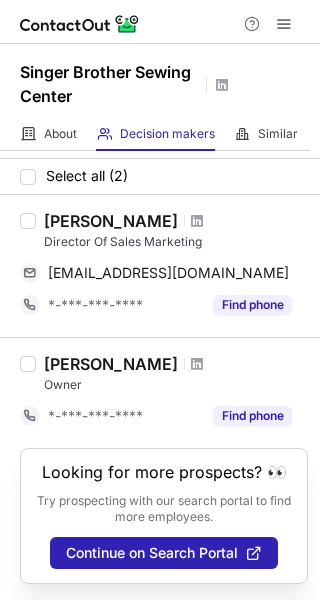 click on "Owner" at bounding box center [176, 385] 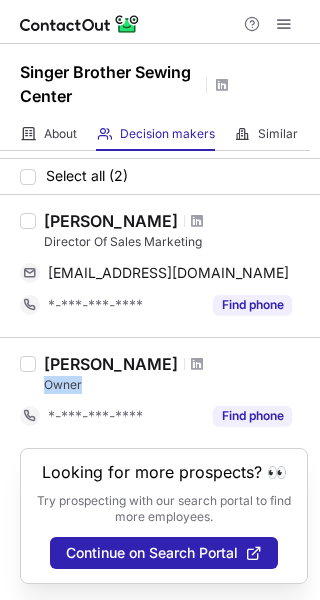 click on "Owner" at bounding box center [176, 385] 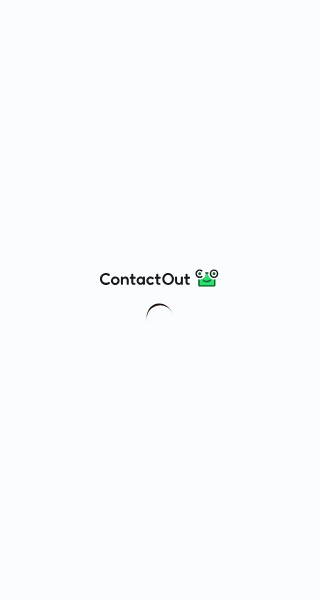 scroll, scrollTop: 0, scrollLeft: 0, axis: both 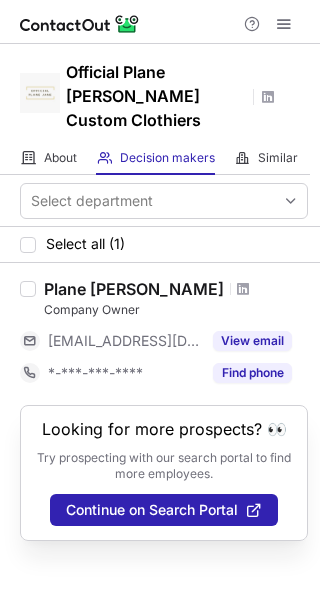 click at bounding box center (243, 289) 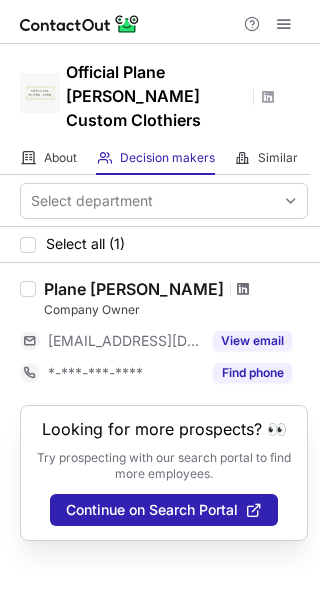 click at bounding box center (243, 289) 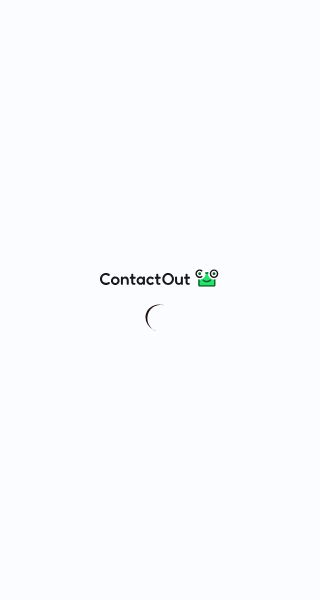scroll, scrollTop: 0, scrollLeft: 0, axis: both 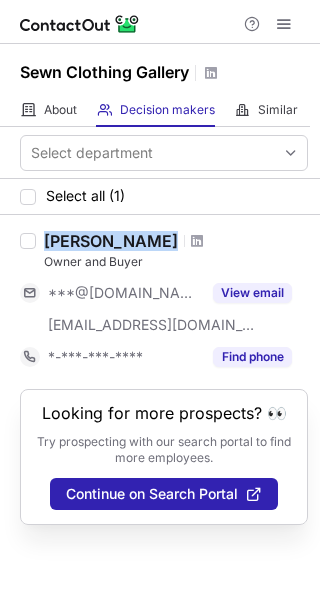 drag, startPoint x: 37, startPoint y: 240, endPoint x: 174, endPoint y: 239, distance: 137.00365 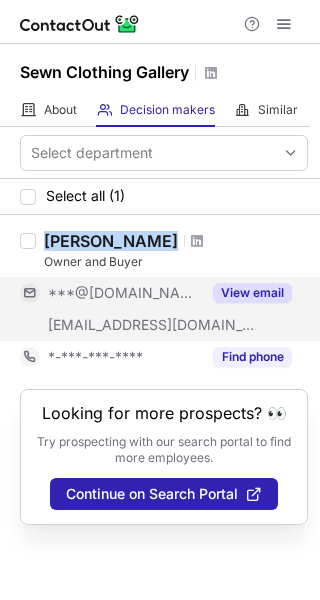 copy on "Sarah Swanson" 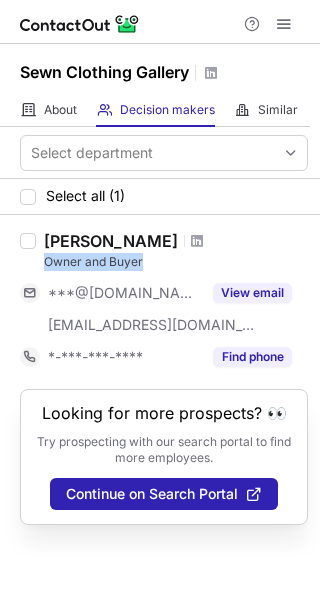 drag, startPoint x: 36, startPoint y: 264, endPoint x: 163, endPoint y: 264, distance: 127 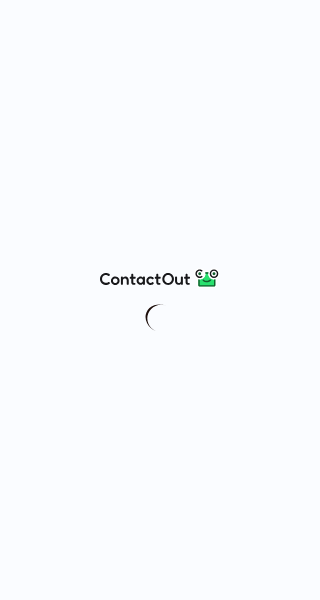 scroll, scrollTop: 0, scrollLeft: 0, axis: both 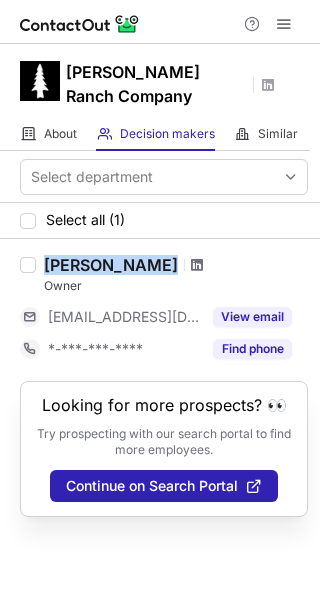 drag, startPoint x: 41, startPoint y: 237, endPoint x: 136, endPoint y: 235, distance: 95.02105 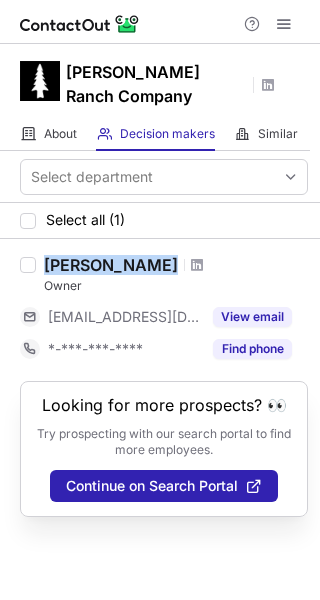 copy on "Don Wells" 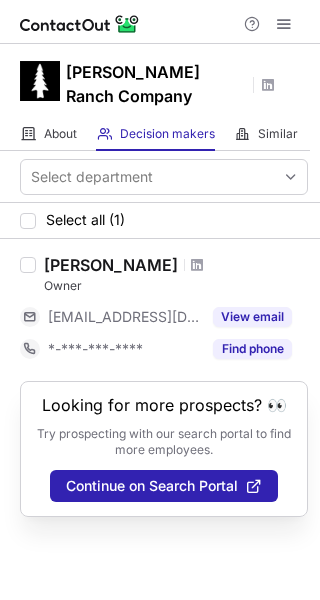 click on "Owner" at bounding box center [176, 286] 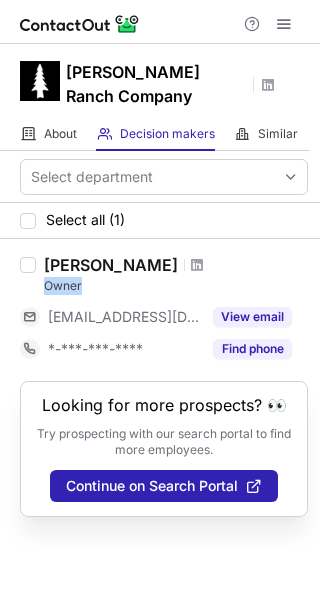 click on "Owner" at bounding box center [176, 286] 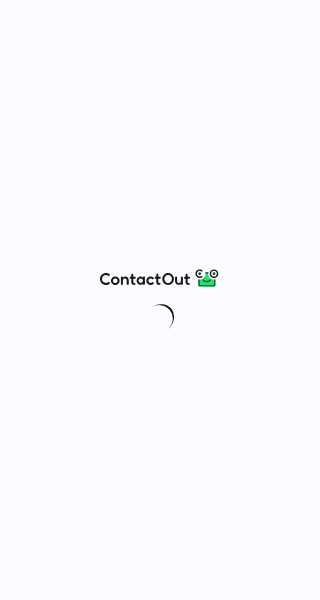 scroll, scrollTop: 0, scrollLeft: 0, axis: both 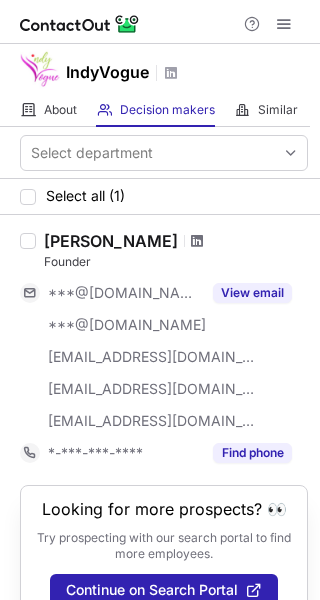 click at bounding box center (197, 241) 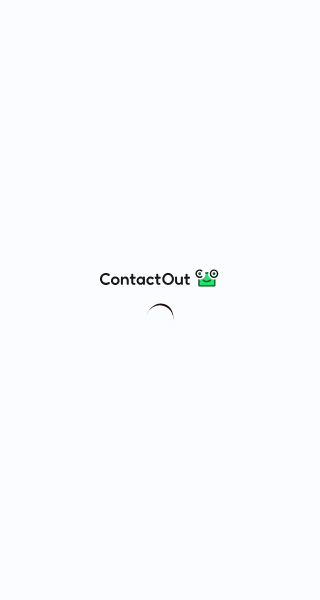scroll, scrollTop: 0, scrollLeft: 0, axis: both 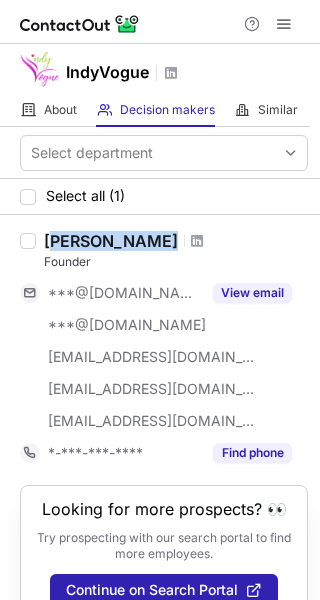 drag, startPoint x: 75, startPoint y: 235, endPoint x: 221, endPoint y: 238, distance: 146.03082 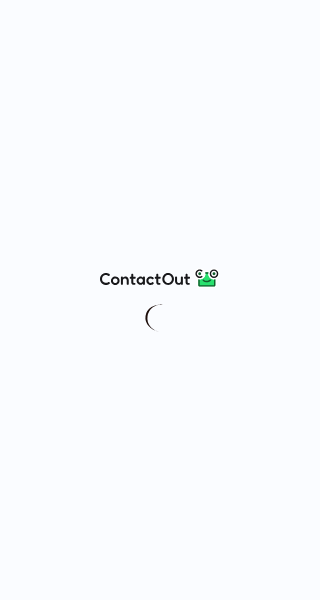 scroll, scrollTop: 0, scrollLeft: 0, axis: both 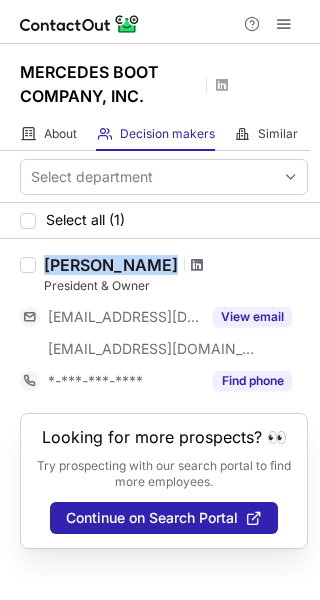 drag, startPoint x: 46, startPoint y: 261, endPoint x: 149, endPoint y: 261, distance: 103 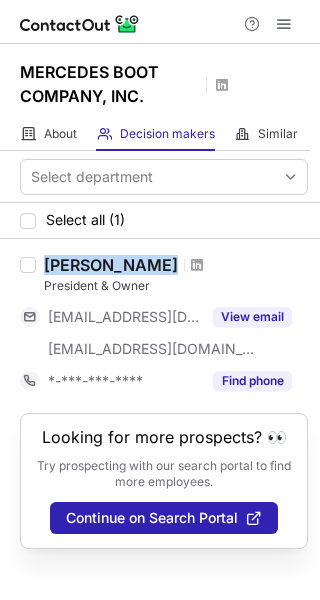 copy on "Debby Farr" 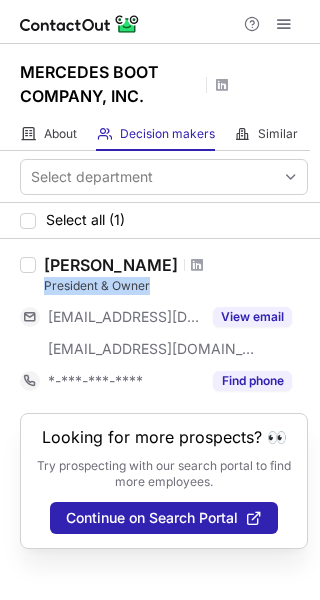 drag, startPoint x: 41, startPoint y: 289, endPoint x: 159, endPoint y: 287, distance: 118.016945 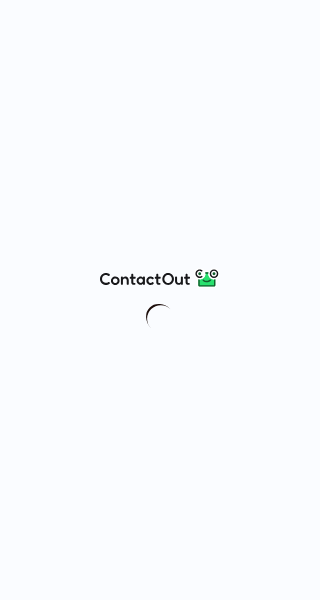scroll, scrollTop: 0, scrollLeft: 0, axis: both 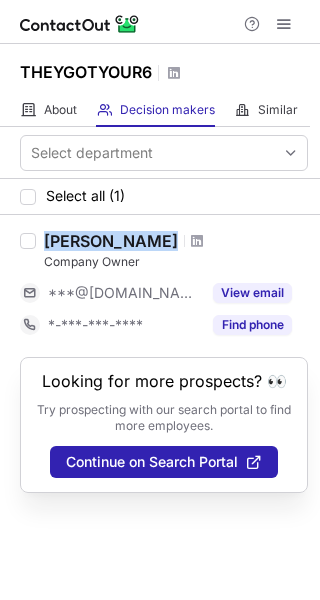 drag, startPoint x: 39, startPoint y: 239, endPoint x: 175, endPoint y: 233, distance: 136.1323 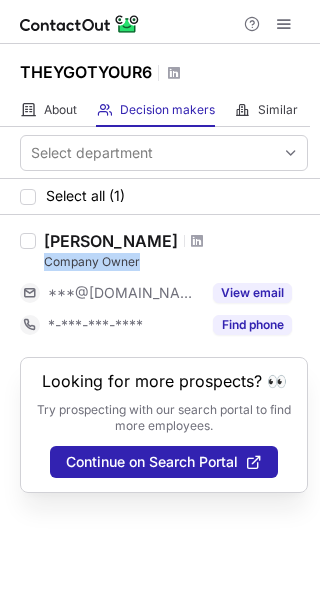drag, startPoint x: 39, startPoint y: 262, endPoint x: 192, endPoint y: 262, distance: 153 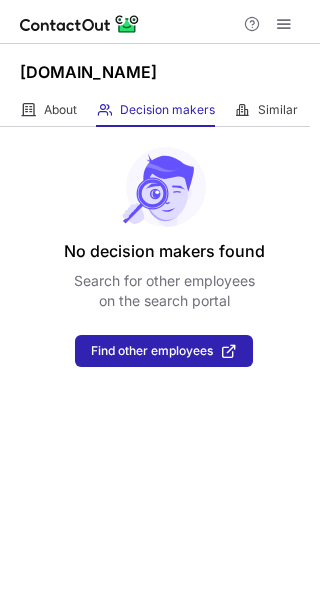 scroll, scrollTop: 0, scrollLeft: 0, axis: both 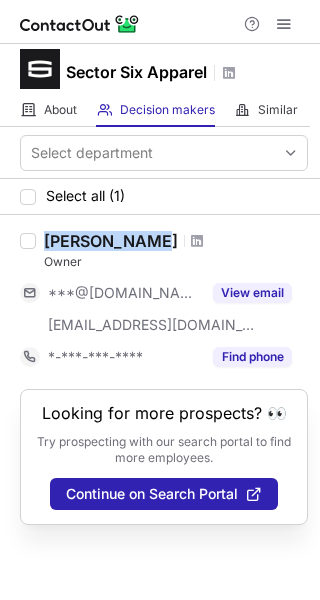 drag, startPoint x: 46, startPoint y: 240, endPoint x: 150, endPoint y: 239, distance: 104.00481 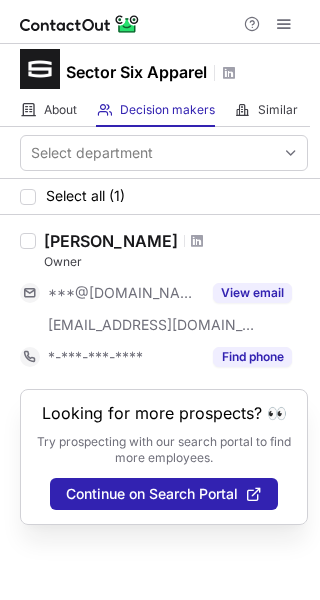 click on "Owner" at bounding box center [176, 262] 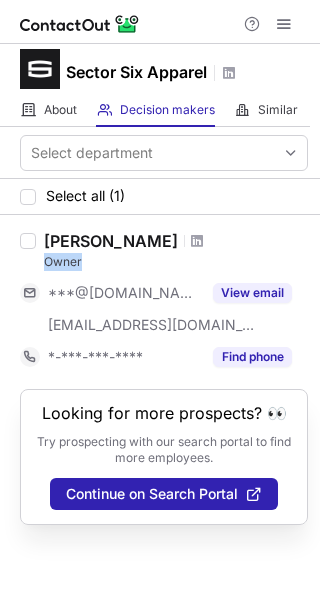 click on "Owner" at bounding box center [176, 262] 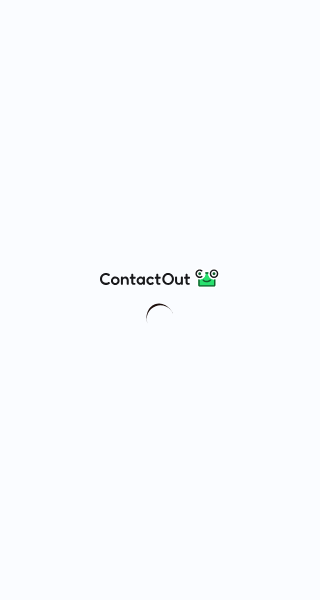 scroll, scrollTop: 0, scrollLeft: 0, axis: both 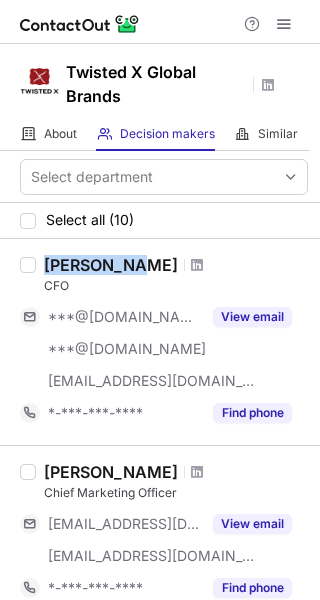 drag, startPoint x: 48, startPoint y: 268, endPoint x: 127, endPoint y: 268, distance: 79 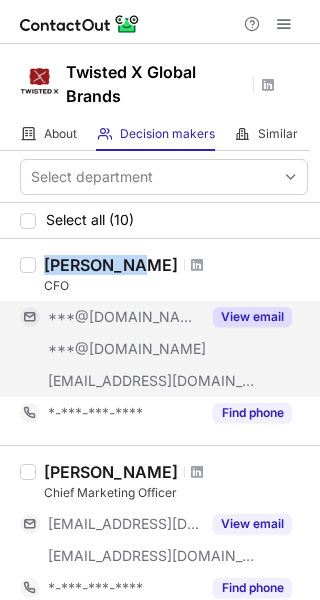 copy on "[PERSON_NAME]" 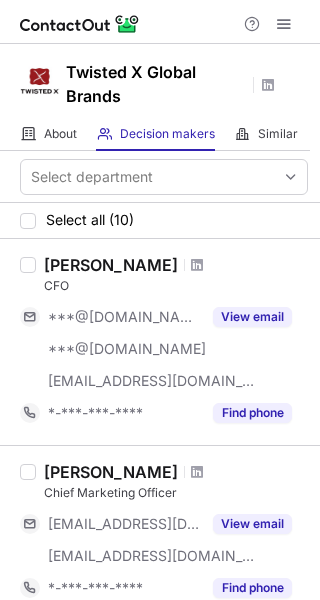 click on "CFO" at bounding box center [176, 286] 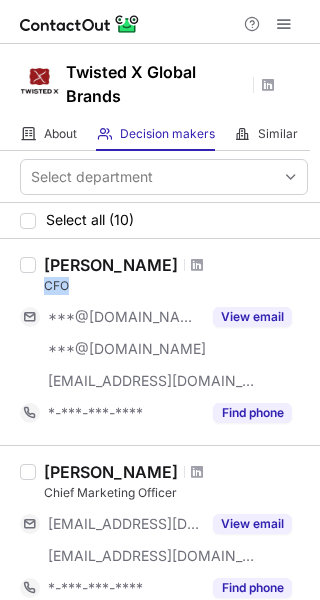 click on "CFO" at bounding box center (176, 286) 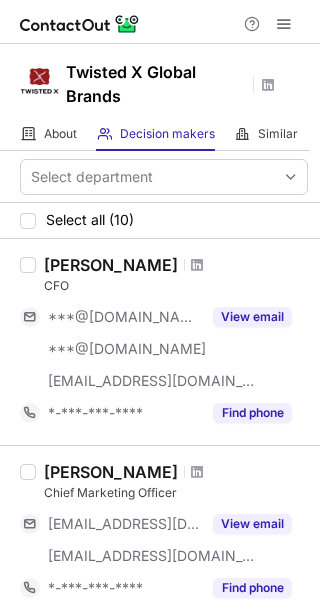 click on "Tricia Doyle Mahoney Chief Marketing Officer ***@stylishshe.com ***@twistedxglobalbrands.com View email *-***-***-**** Find phone" at bounding box center [172, 533] 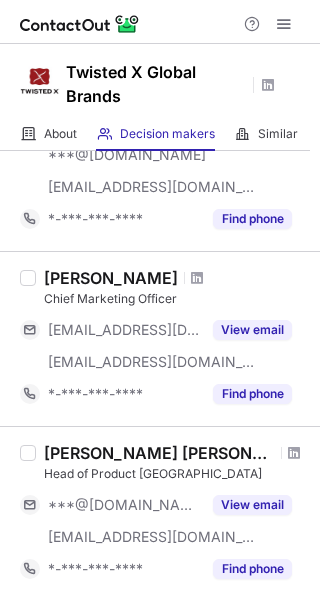 scroll, scrollTop: 200, scrollLeft: 0, axis: vertical 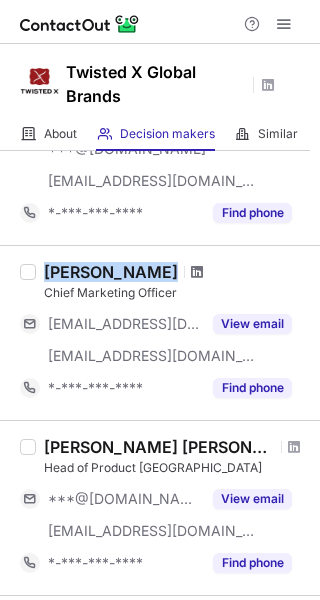 drag, startPoint x: 42, startPoint y: 274, endPoint x: 235, endPoint y: 270, distance: 193.04144 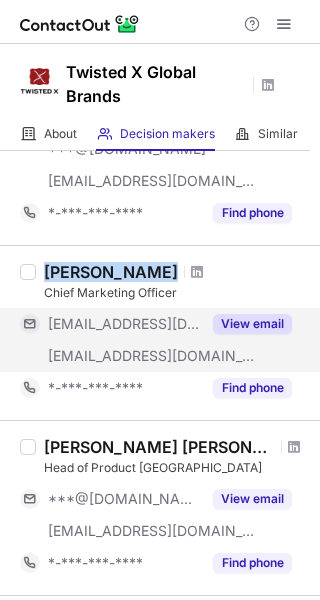 copy on "Tricia Doyle Mahoney" 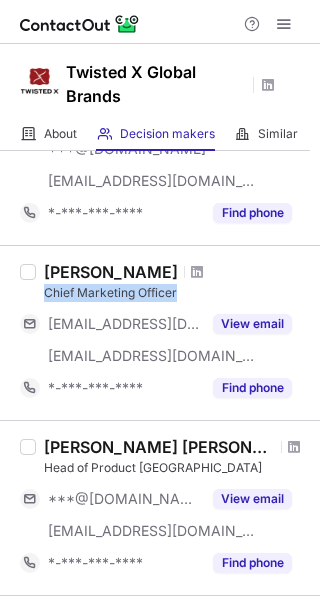 copy on "Chief Marketing Officer" 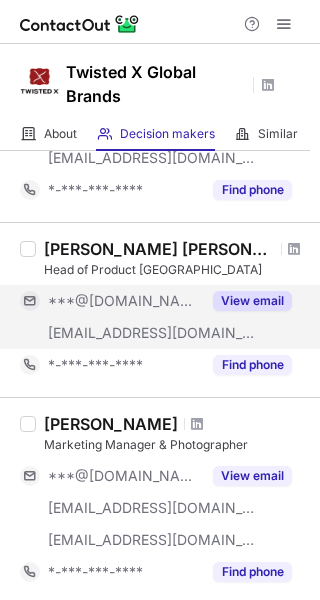 scroll, scrollTop: 400, scrollLeft: 0, axis: vertical 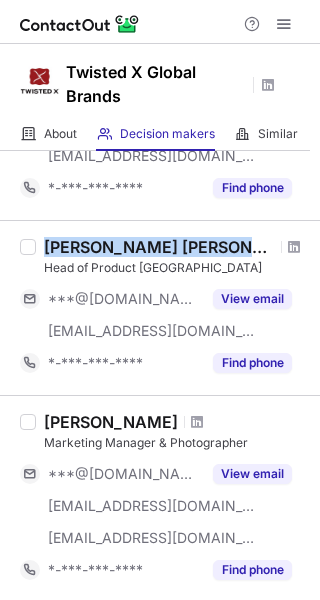 drag, startPoint x: 38, startPoint y: 246, endPoint x: 187, endPoint y: 248, distance: 149.01343 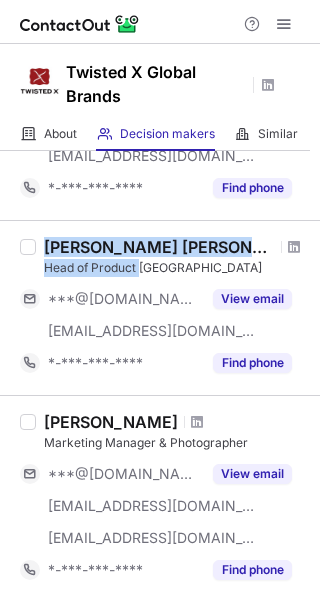drag, startPoint x: 70, startPoint y: 268, endPoint x: 140, endPoint y: 267, distance: 70.00714 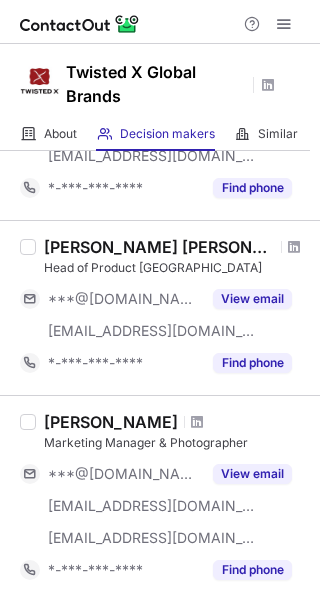 click on "Head of Product Mexico" at bounding box center (176, 268) 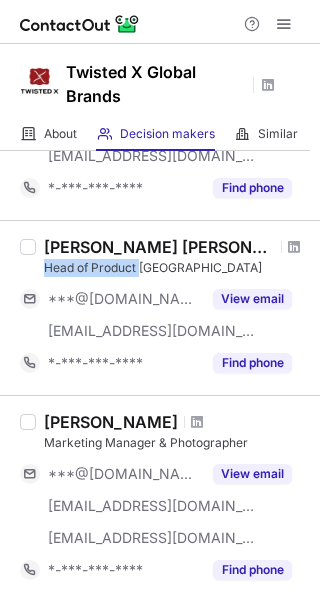 drag, startPoint x: 43, startPoint y: 265, endPoint x: 145, endPoint y: 271, distance: 102.176315 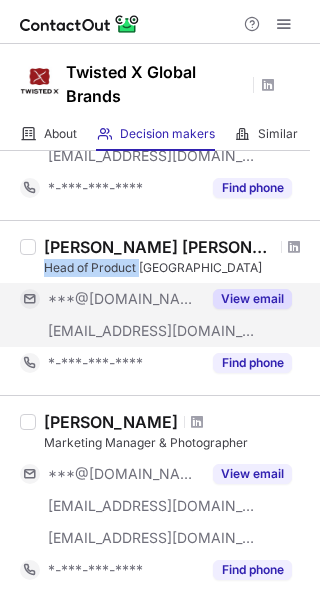 copy on "Head of Product" 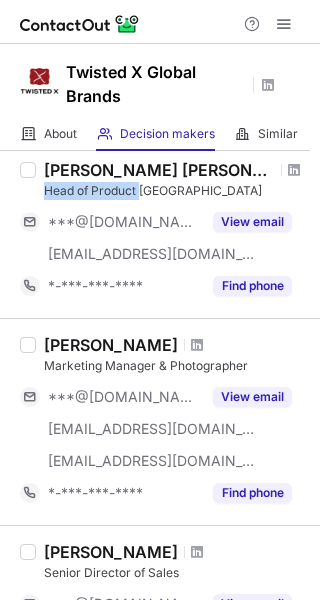 scroll, scrollTop: 600, scrollLeft: 0, axis: vertical 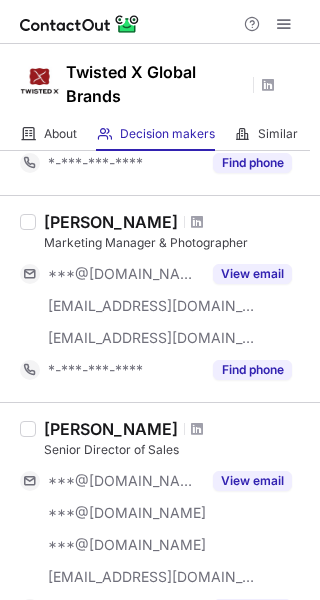 drag, startPoint x: 42, startPoint y: 220, endPoint x: 161, endPoint y: 228, distance: 119.26861 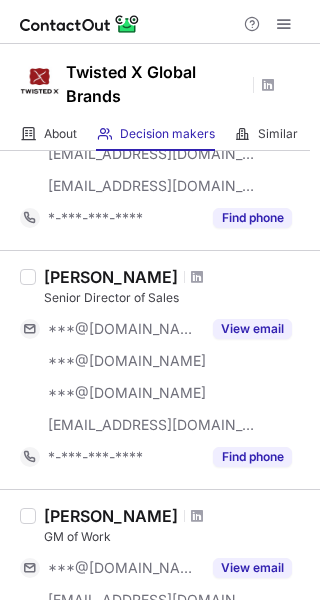scroll, scrollTop: 800, scrollLeft: 0, axis: vertical 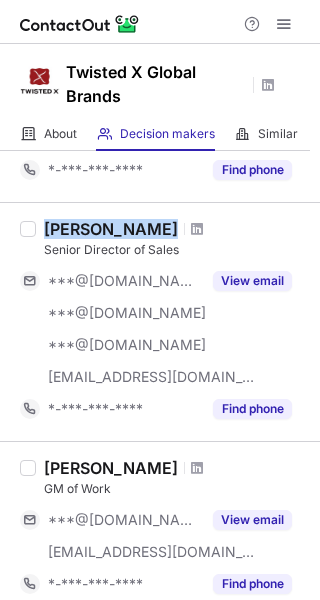 drag, startPoint x: 45, startPoint y: 229, endPoint x: 159, endPoint y: 229, distance: 114 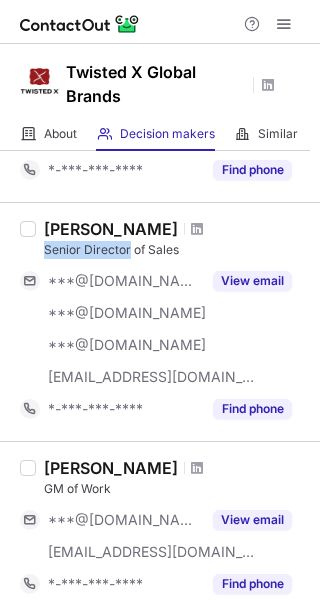 drag, startPoint x: 37, startPoint y: 251, endPoint x: 128, endPoint y: 250, distance: 91.00549 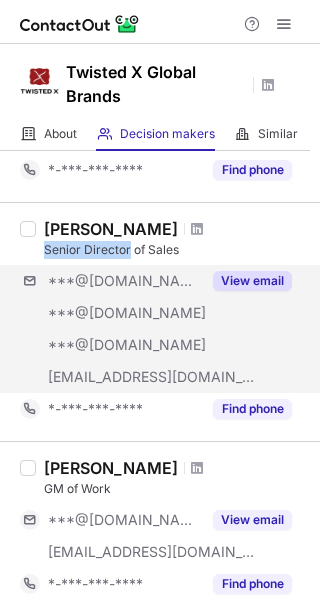 copy on "Senior Director" 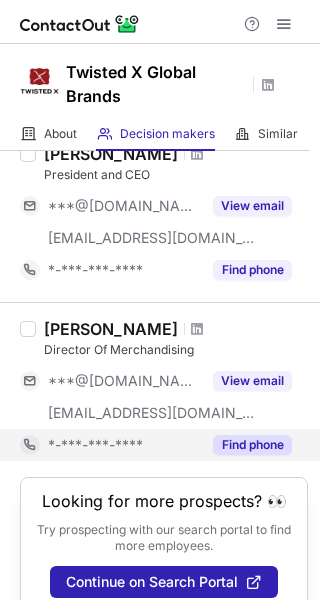 scroll, scrollTop: 1860, scrollLeft: 0, axis: vertical 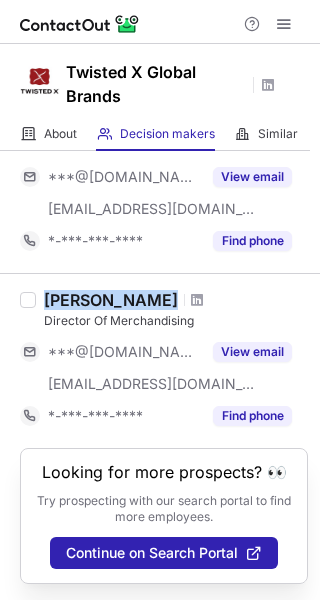 drag, startPoint x: 43, startPoint y: 300, endPoint x: 171, endPoint y: 298, distance: 128.01562 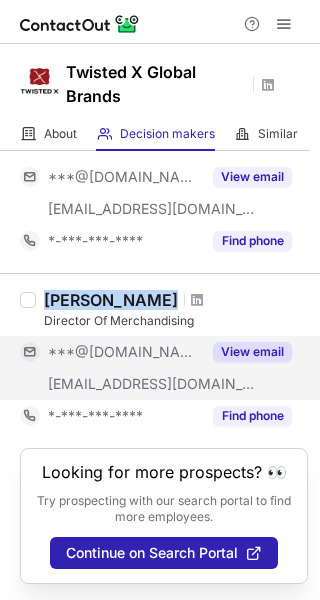 copy on "Meghan Bozman" 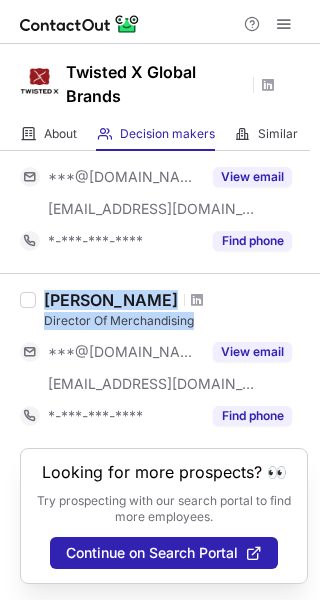 drag, startPoint x: 31, startPoint y: 320, endPoint x: 218, endPoint y: 311, distance: 187.21645 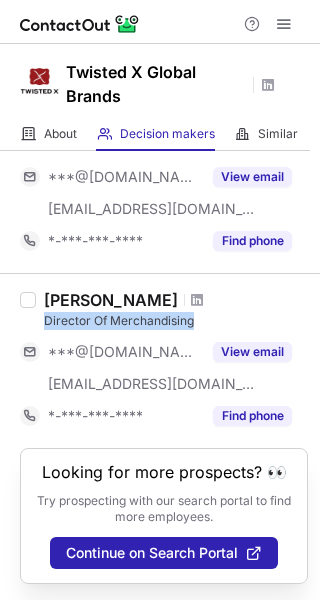 drag, startPoint x: 200, startPoint y: 319, endPoint x: 41, endPoint y: 319, distance: 159 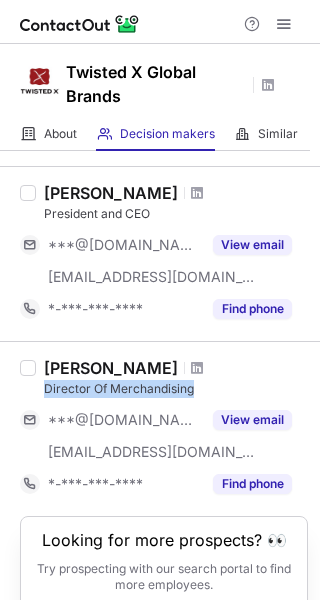 scroll, scrollTop: 1660, scrollLeft: 0, axis: vertical 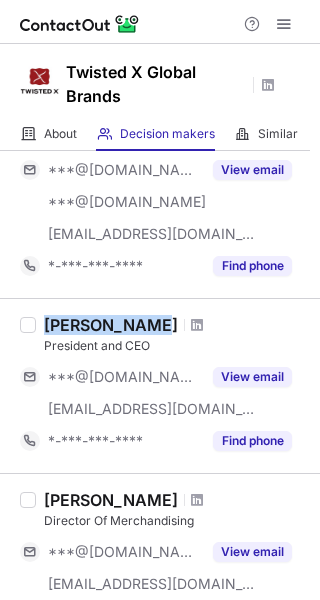 drag, startPoint x: 40, startPoint y: 320, endPoint x: 152, endPoint y: 314, distance: 112.1606 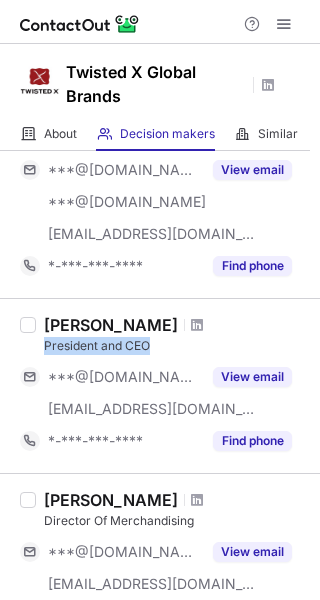 drag, startPoint x: 38, startPoint y: 345, endPoint x: 188, endPoint y: 354, distance: 150.26976 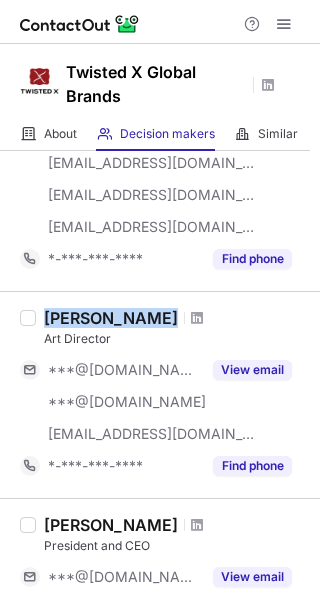 drag, startPoint x: 43, startPoint y: 317, endPoint x: 157, endPoint y: 317, distance: 114 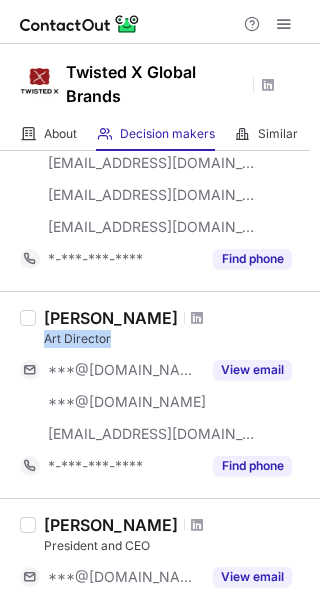 drag, startPoint x: 44, startPoint y: 335, endPoint x: 148, endPoint y: 336, distance: 104.00481 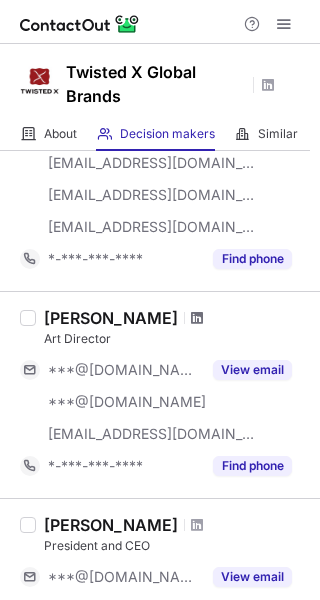 click at bounding box center (197, 318) 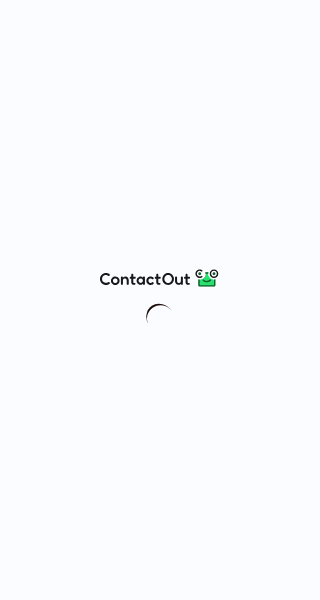 scroll, scrollTop: 0, scrollLeft: 0, axis: both 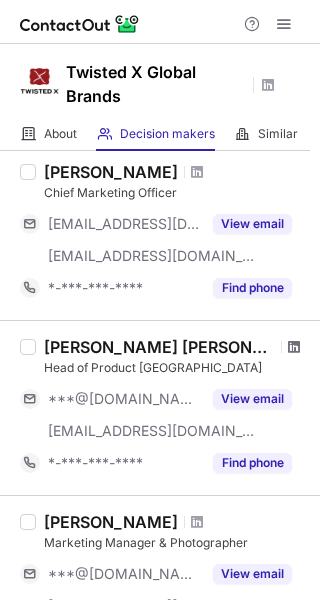 click at bounding box center [294, 347] 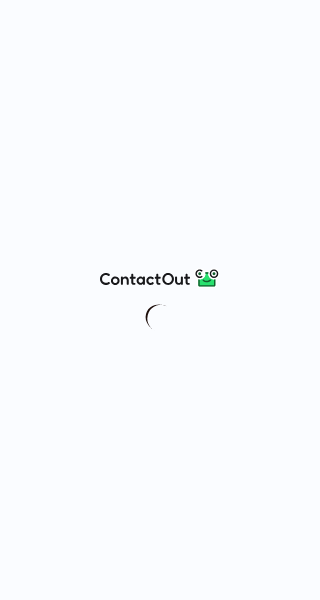 scroll, scrollTop: 0, scrollLeft: 0, axis: both 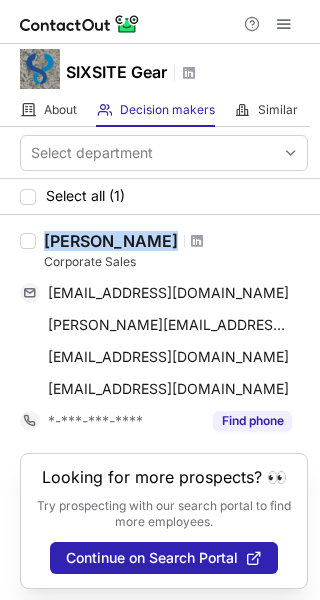 drag, startPoint x: 46, startPoint y: 240, endPoint x: 191, endPoint y: 239, distance: 145.00345 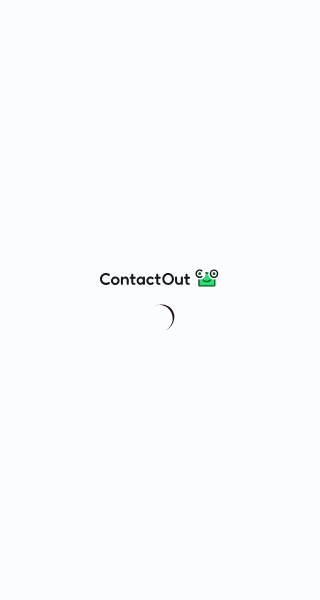 scroll, scrollTop: 0, scrollLeft: 0, axis: both 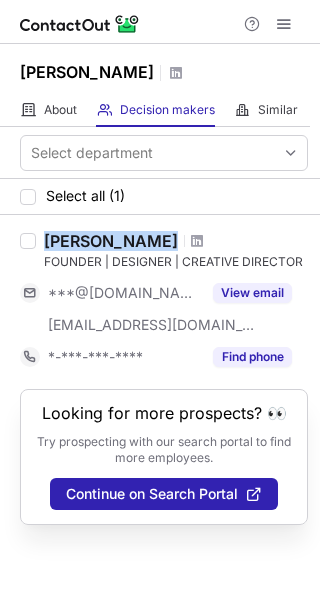 drag, startPoint x: 40, startPoint y: 237, endPoint x: 169, endPoint y: 237, distance: 129 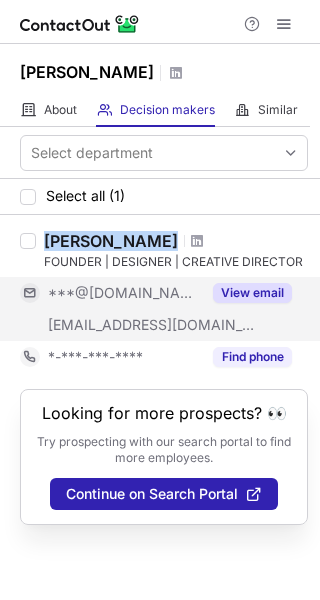 copy on "Brooke Vallaire" 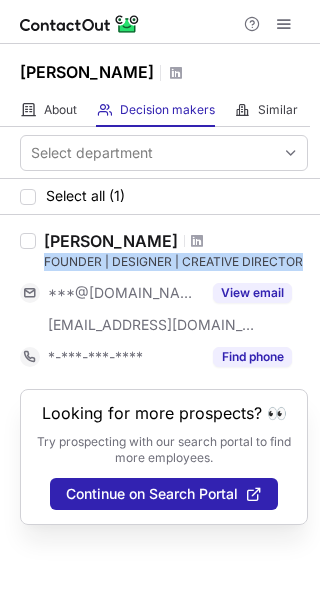 drag, startPoint x: 41, startPoint y: 261, endPoint x: 311, endPoint y: 253, distance: 270.1185 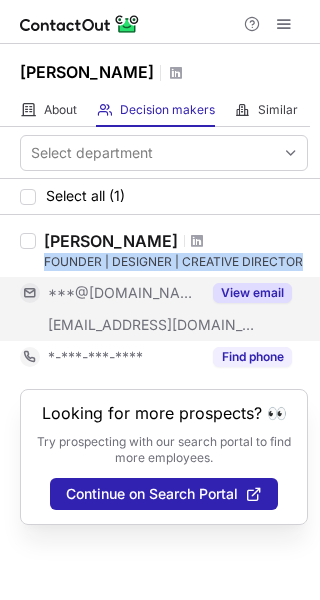 copy on "FOUNDER | DESIGNER | CREATIVE DIRECTOR" 